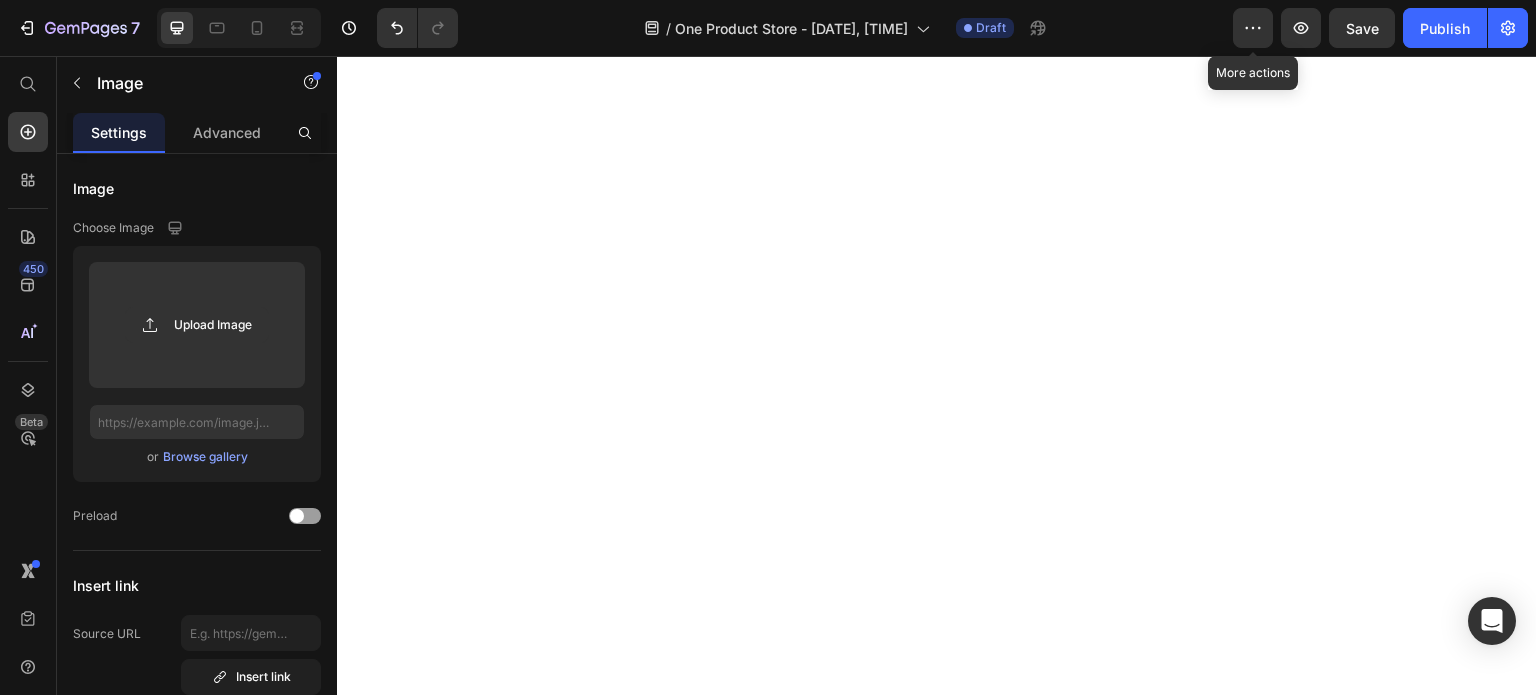 scroll, scrollTop: 0, scrollLeft: 0, axis: both 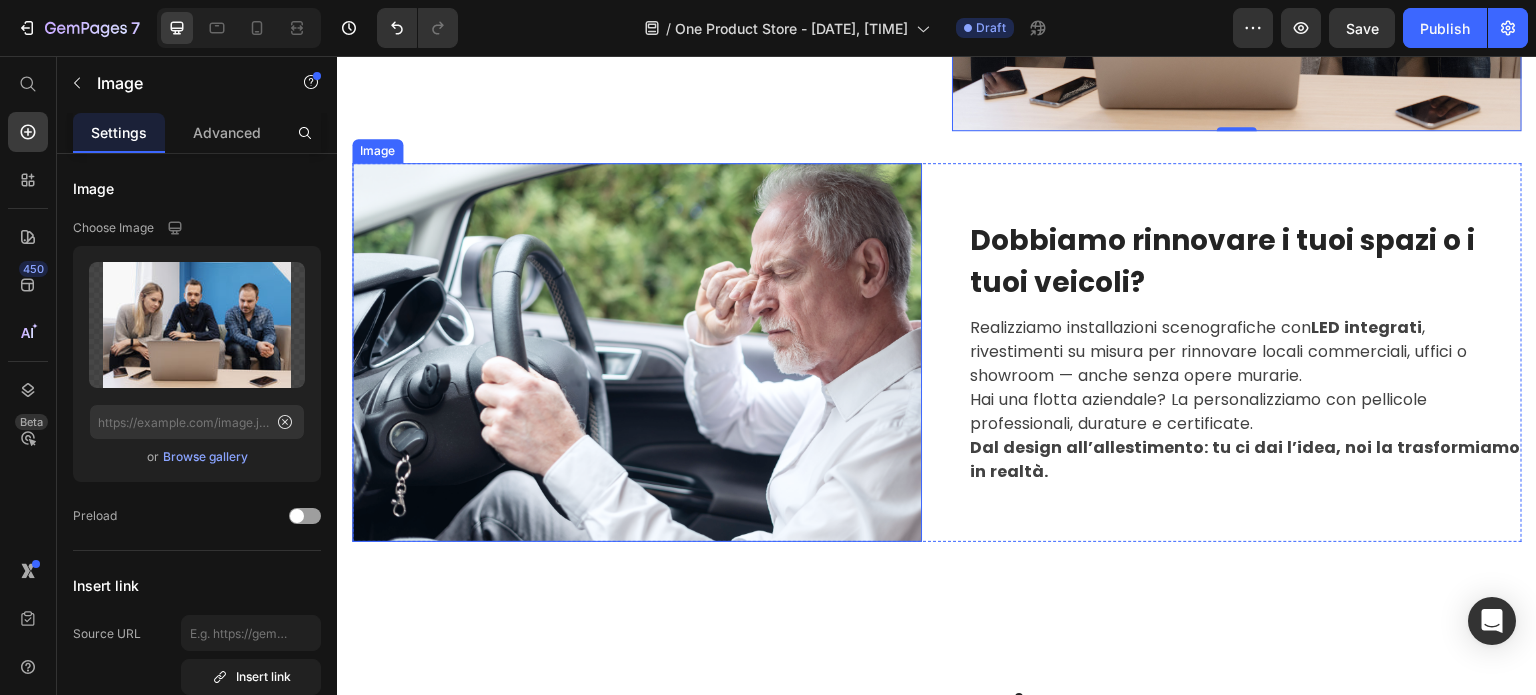 click at bounding box center [637, 352] 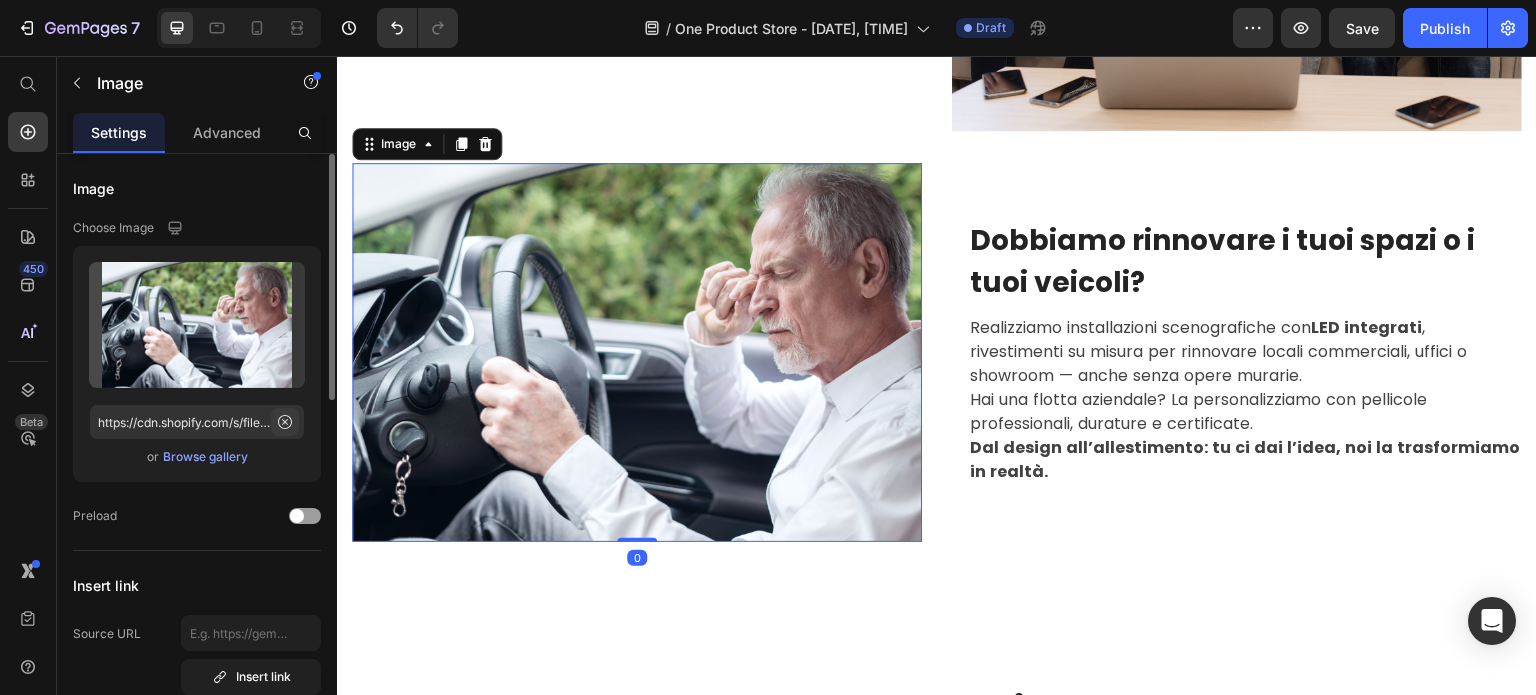 click 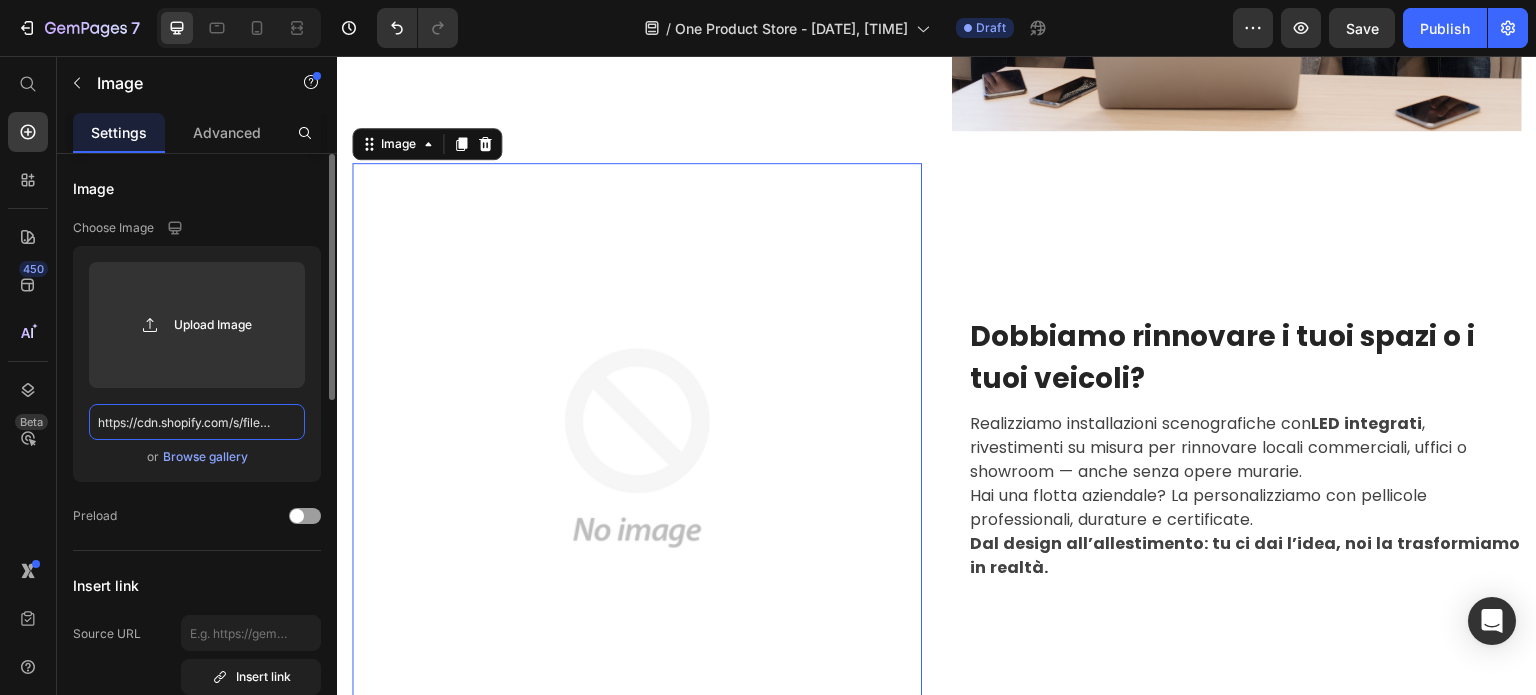 scroll, scrollTop: 0, scrollLeft: 0, axis: both 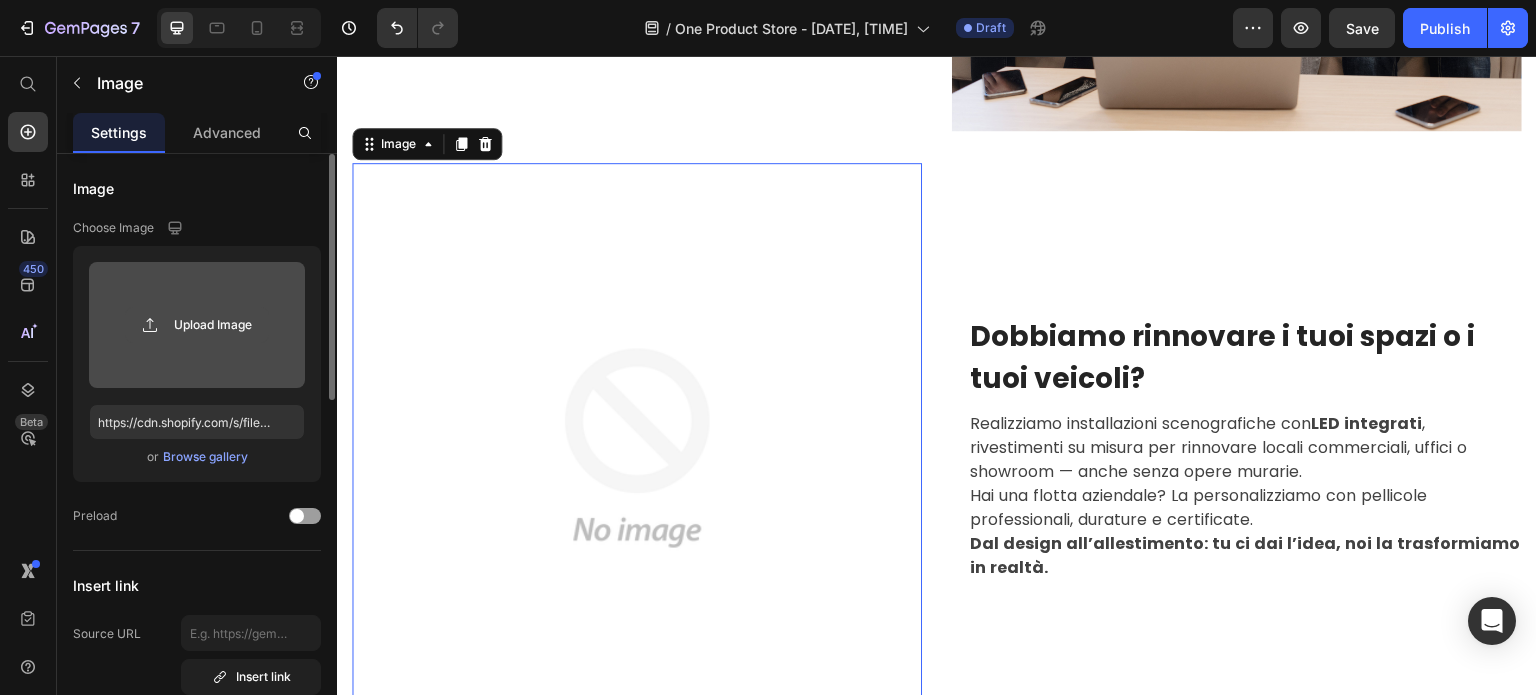 click 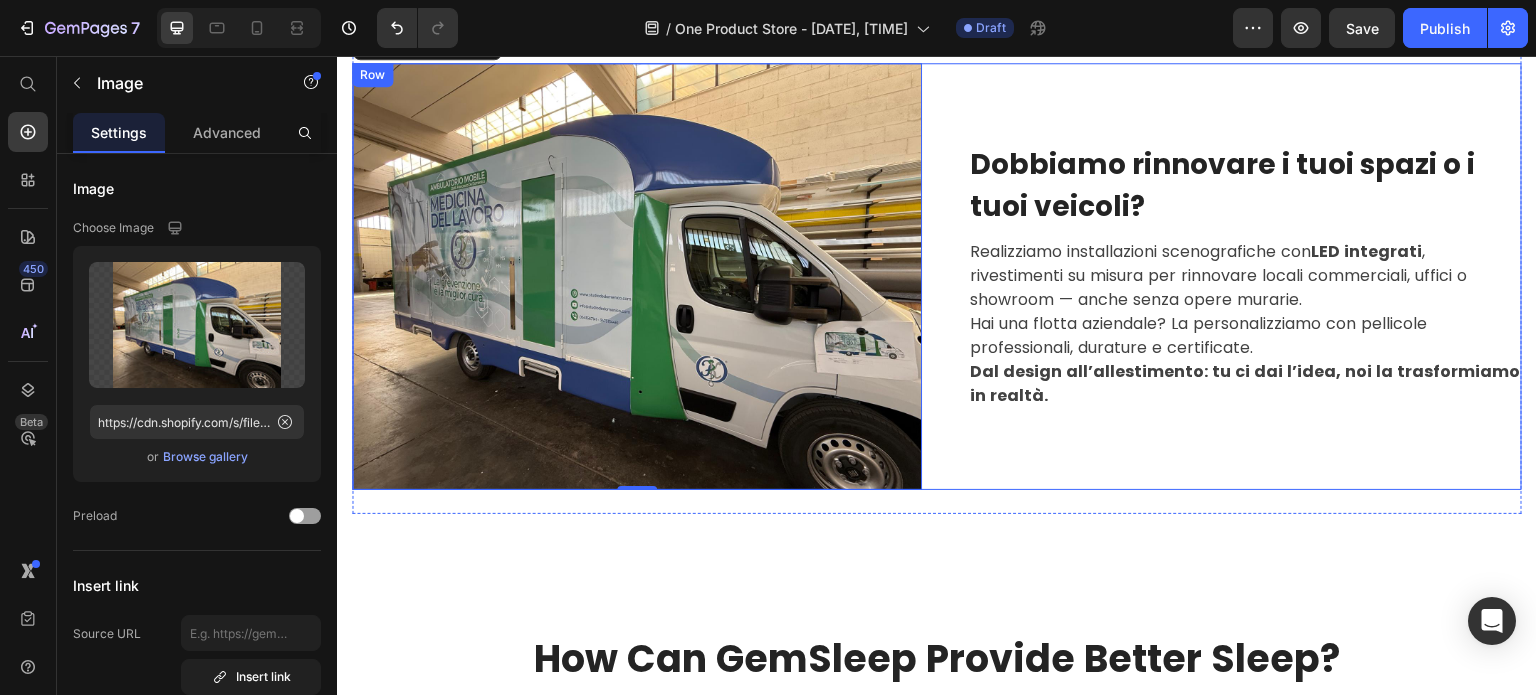 scroll, scrollTop: 3426, scrollLeft: 0, axis: vertical 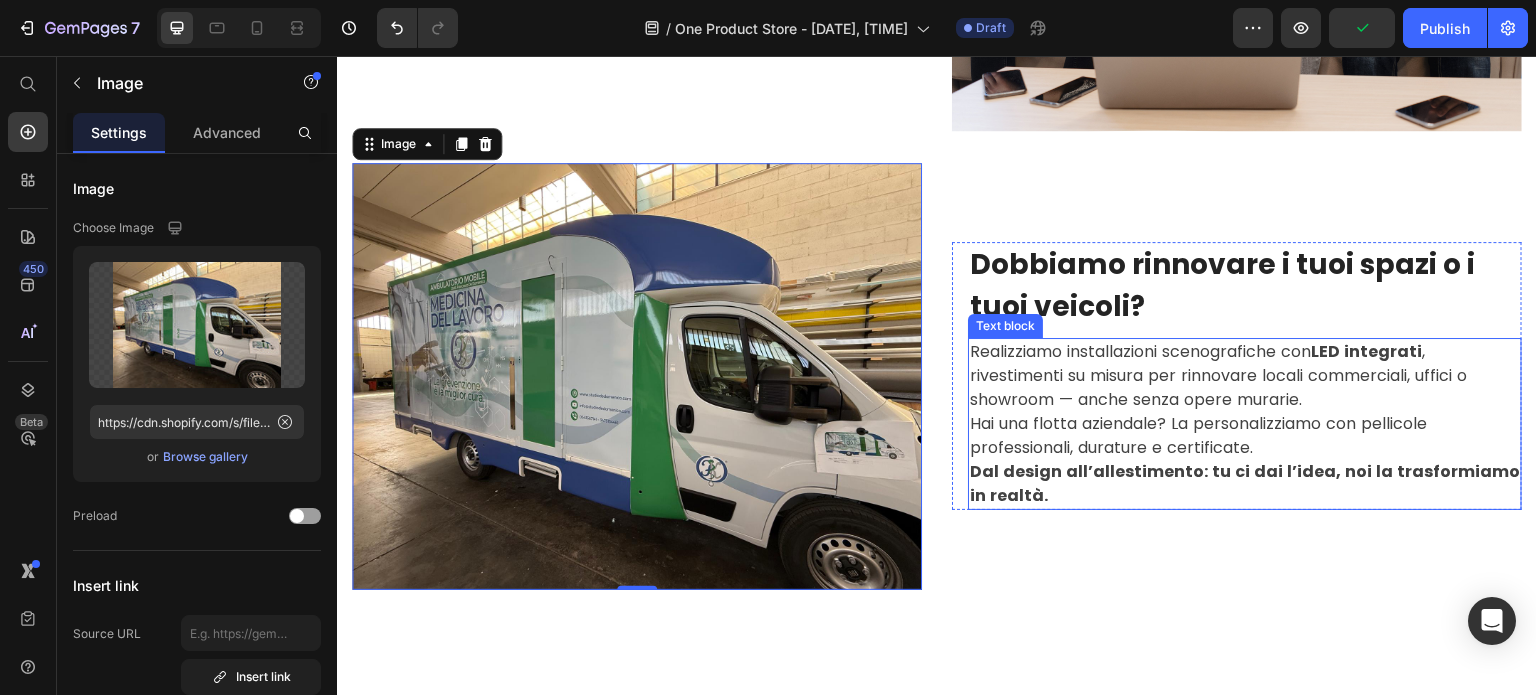 click on "Realizziamo installazioni scenografiche con  LED integrati , rivestimenti su misura per rinnovare locali commerciali, uffici o showroom — anche senza opere murarie. Hai una flotta aziendale? La personalizziamo con pellicole professionali, durature e certificate. Dal design all’allestimento: tu ci dai l’idea, noi la trasformiamo in realtà." at bounding box center (1245, 424) 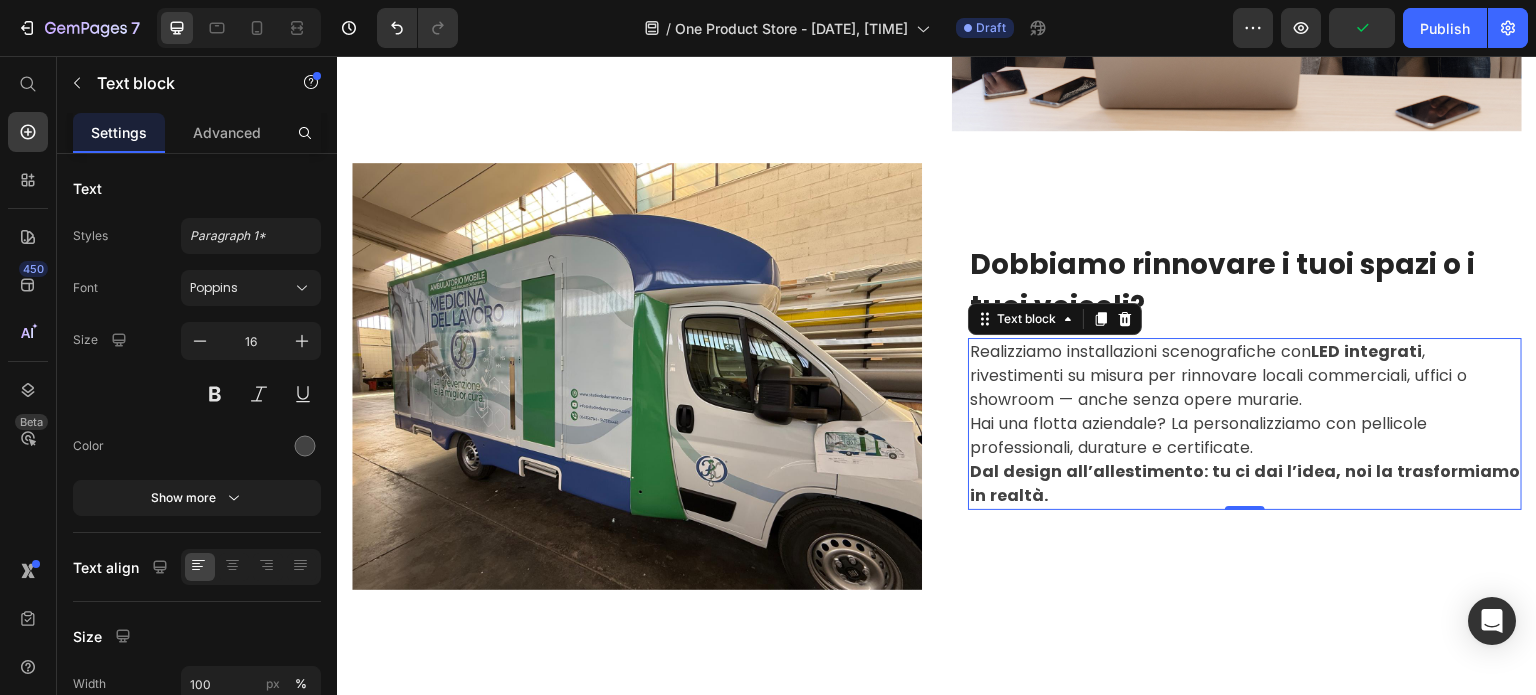 click on "Realizziamo installazioni scenografiche con  LED integrati , rivestimenti su misura per rinnovare locali commerciali, uffici o showroom — anche senza opere murarie. Hai una flotta aziendale? La personalizziamo con pellicole professionali, durature e certificate. Dal design all’allestimento: tu ci dai l’idea, noi la trasformiamo in realtà." at bounding box center (1245, 424) 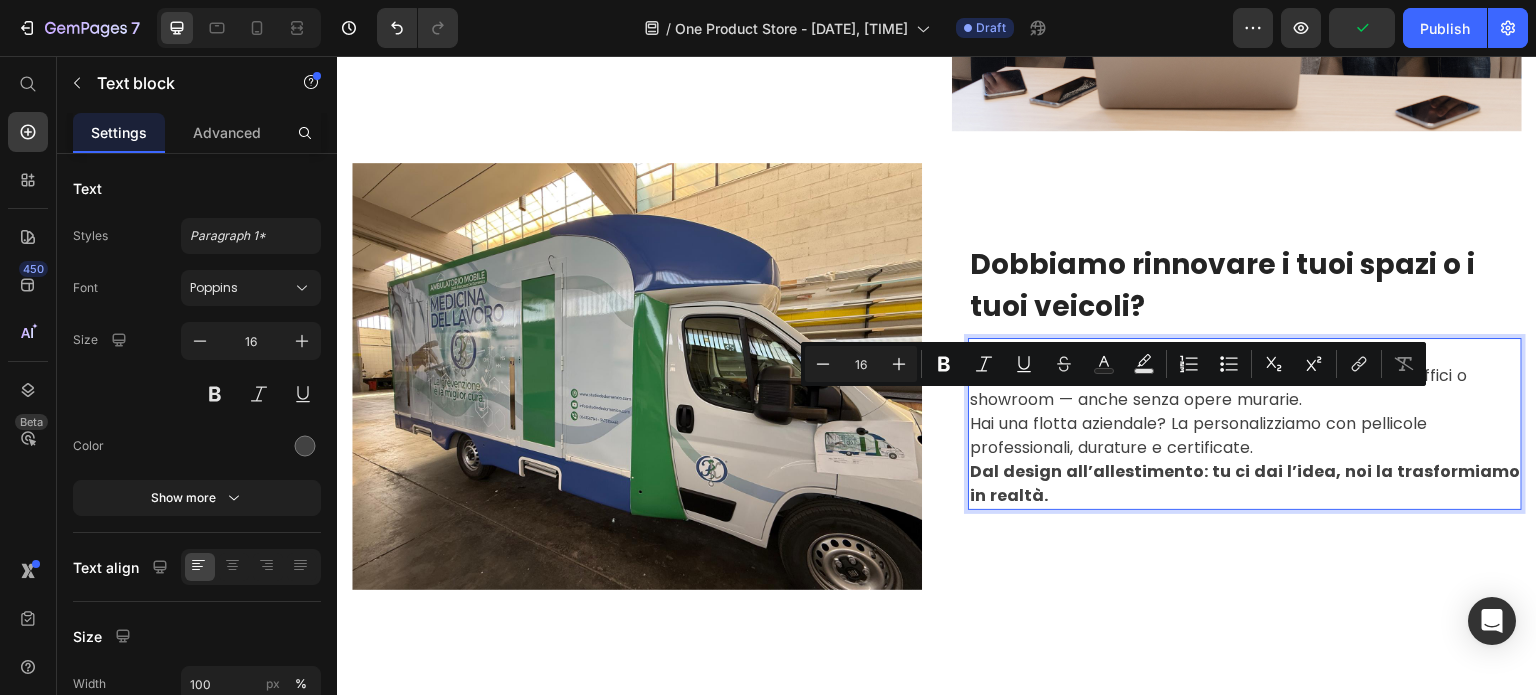click on "Realizziamo installazioni scenografiche con  LED integrati , rivestimenti su misura per rinnovare locali commerciali, uffici o showroom — anche senza opere murarie. Hai una flotta aziendale? La personalizziamo con pellicole professionali, durature e certificate. Dal design all’allestimento: tu ci dai l’idea, noi la trasformiamo in realtà." at bounding box center (1245, 424) 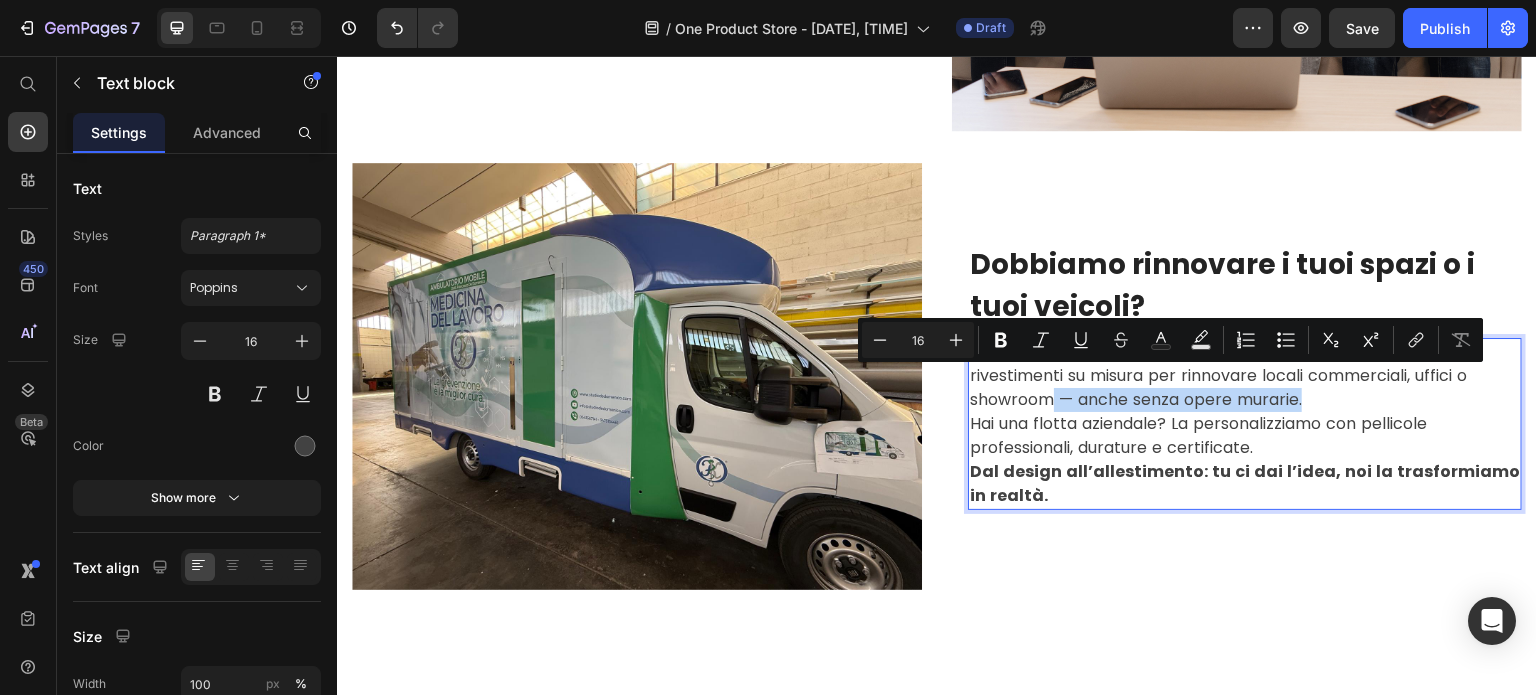 drag, startPoint x: 1049, startPoint y: 387, endPoint x: 1309, endPoint y: 383, distance: 260.03076 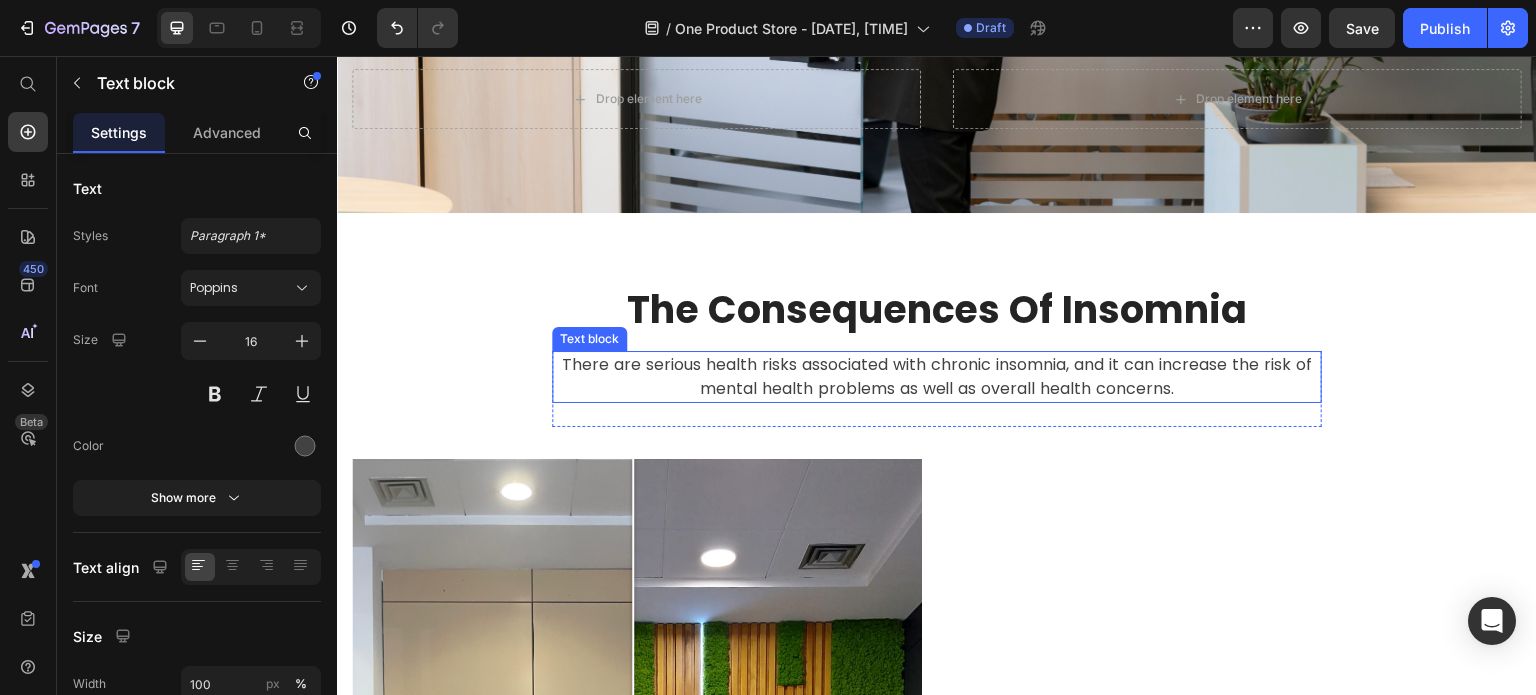 scroll, scrollTop: 2026, scrollLeft: 0, axis: vertical 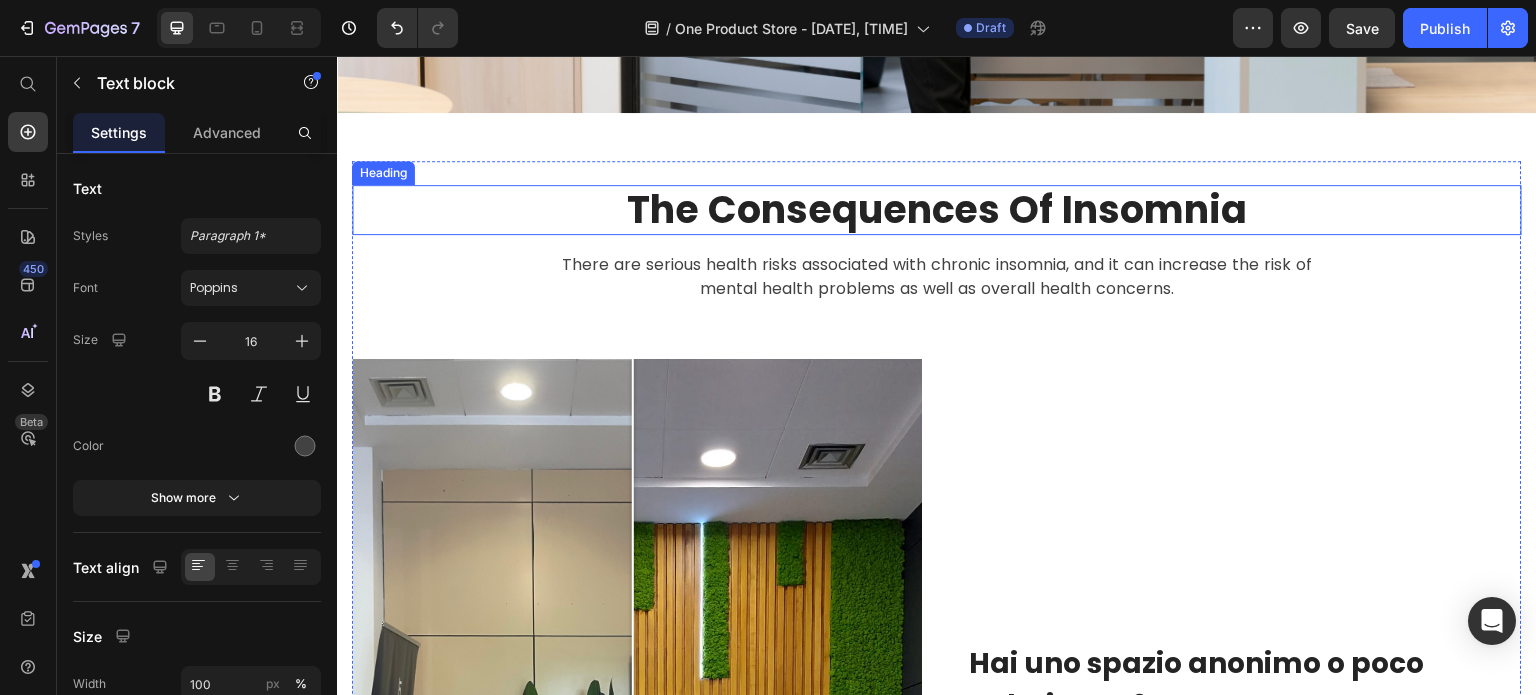click on "The Consequences Of Insomnia" at bounding box center [937, 210] 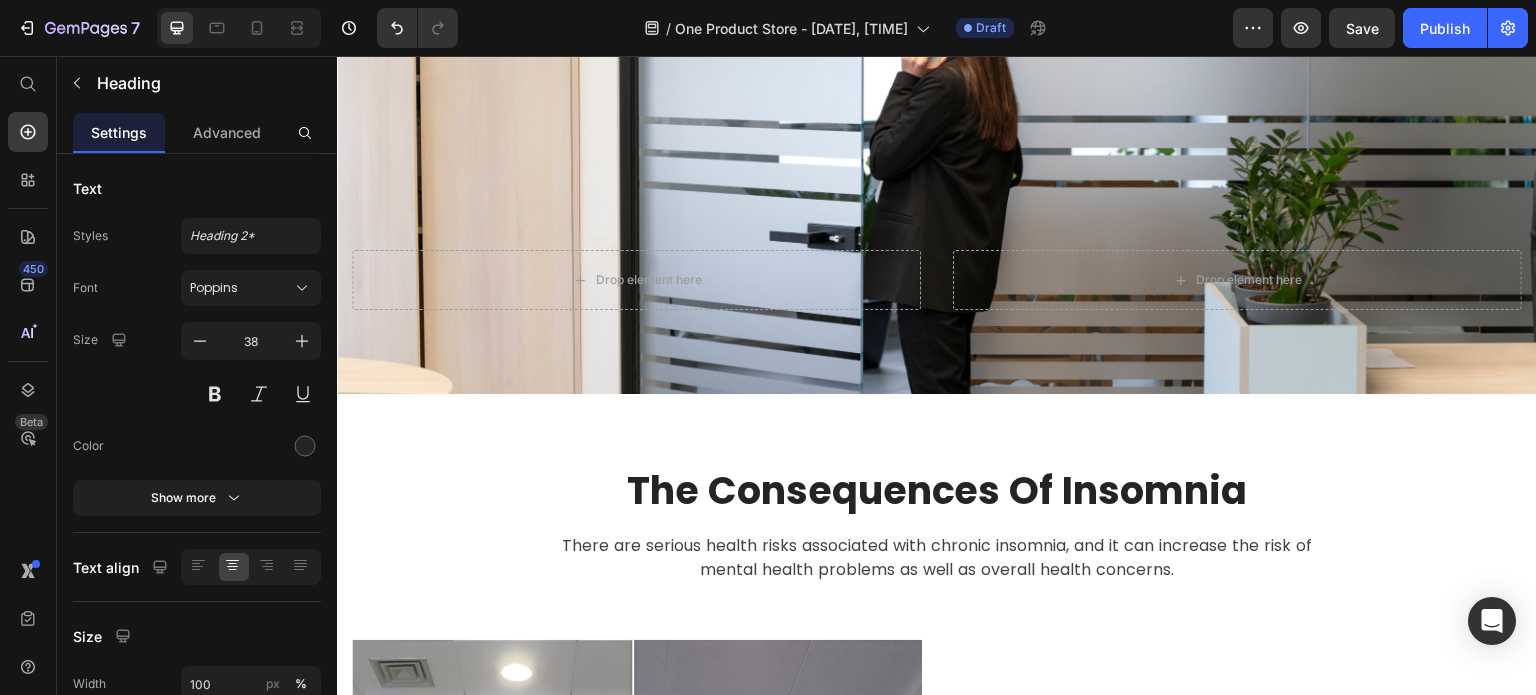 scroll, scrollTop: 1826, scrollLeft: 0, axis: vertical 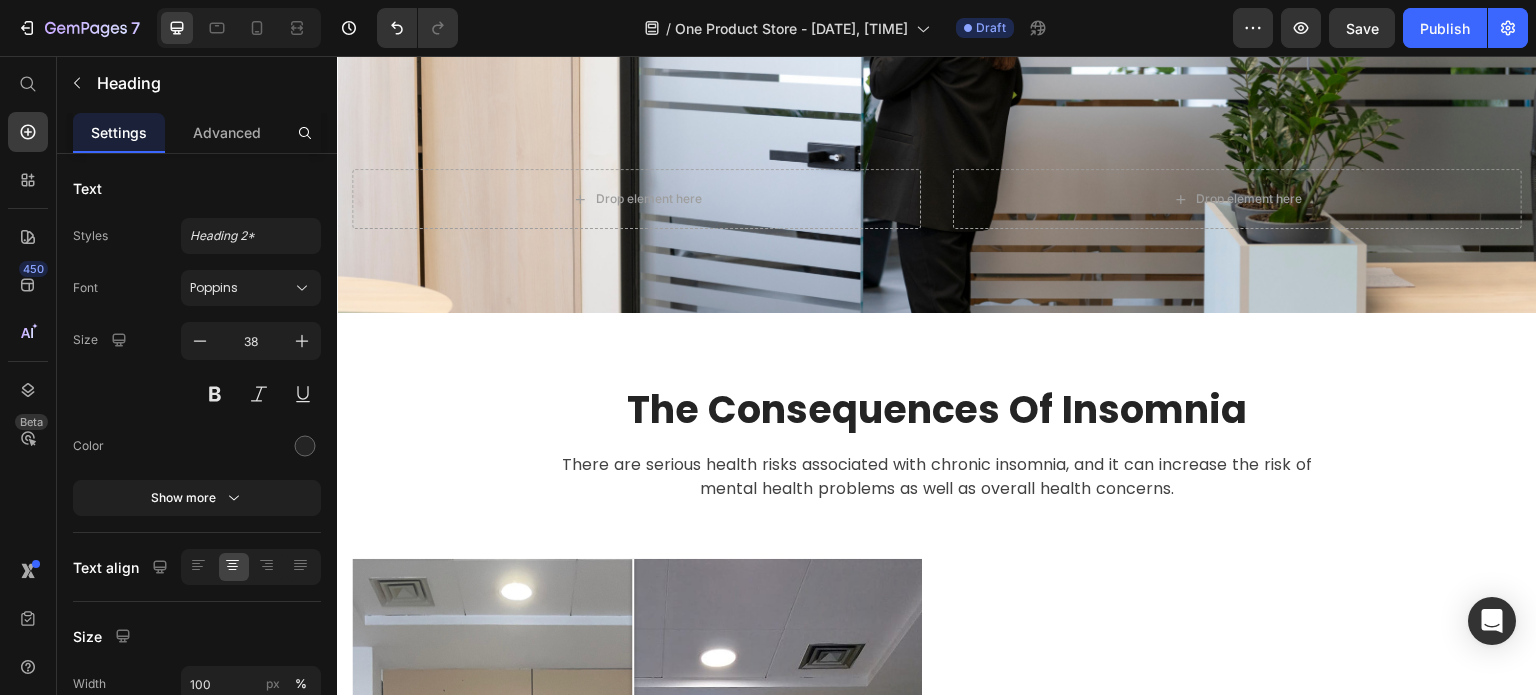 click on "The Consequences Of Insomnia" at bounding box center [937, 410] 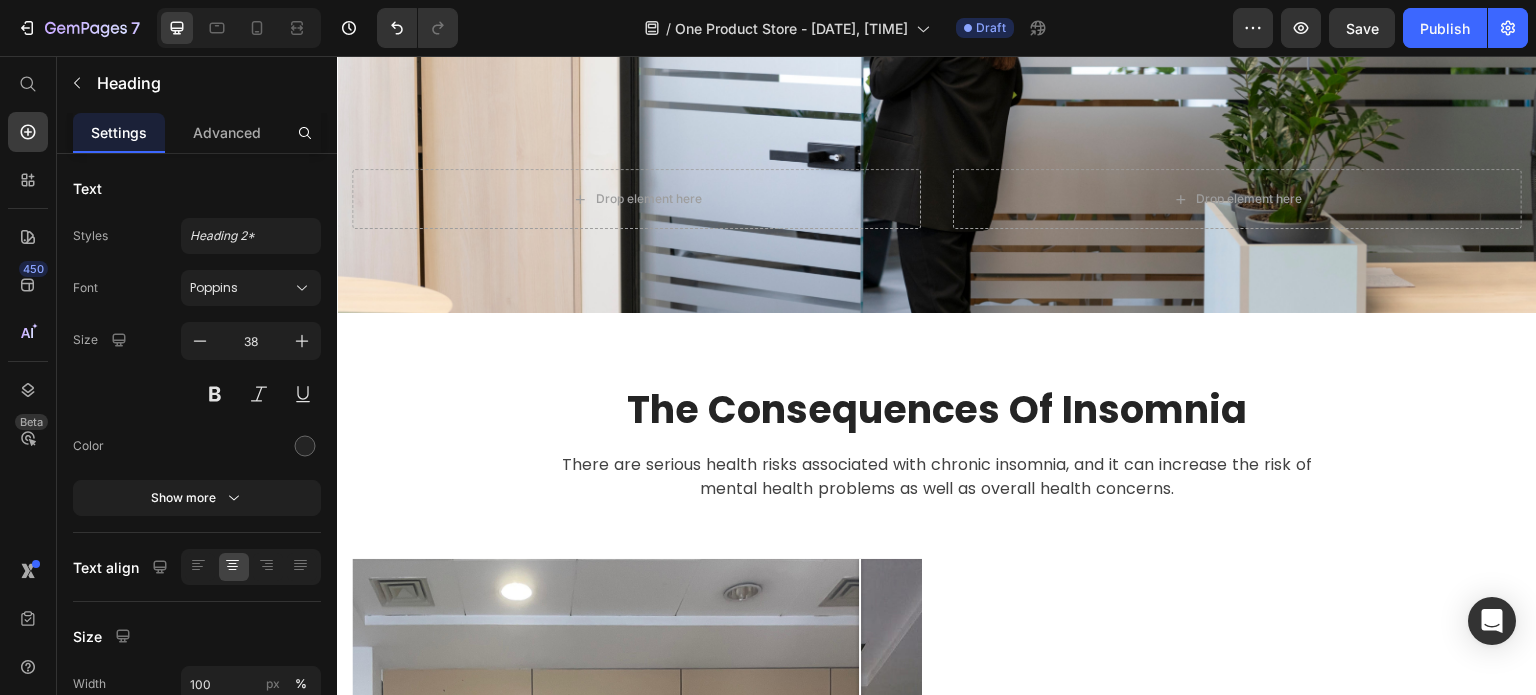 click on "The Consequences Of Insomnia" at bounding box center (937, 410) 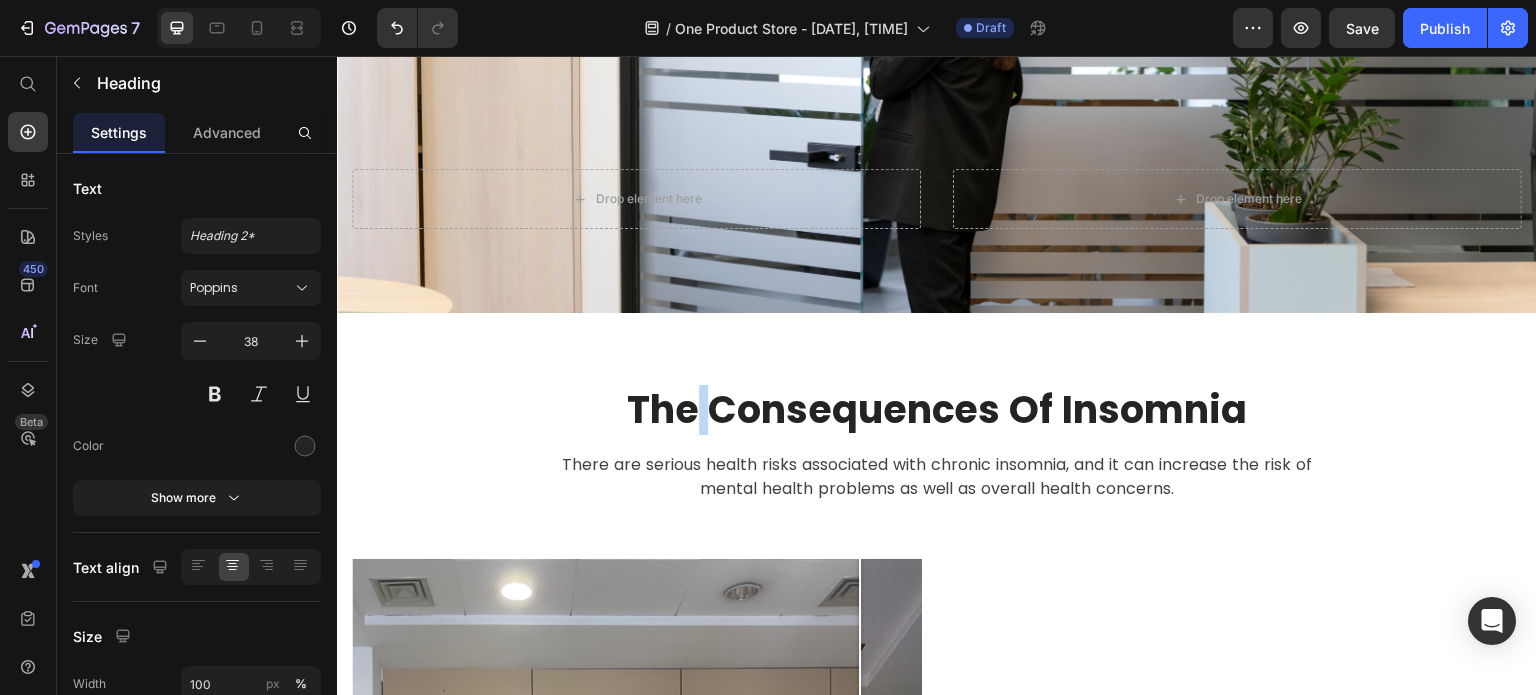 click on "The Consequences Of Insomnia" at bounding box center (937, 410) 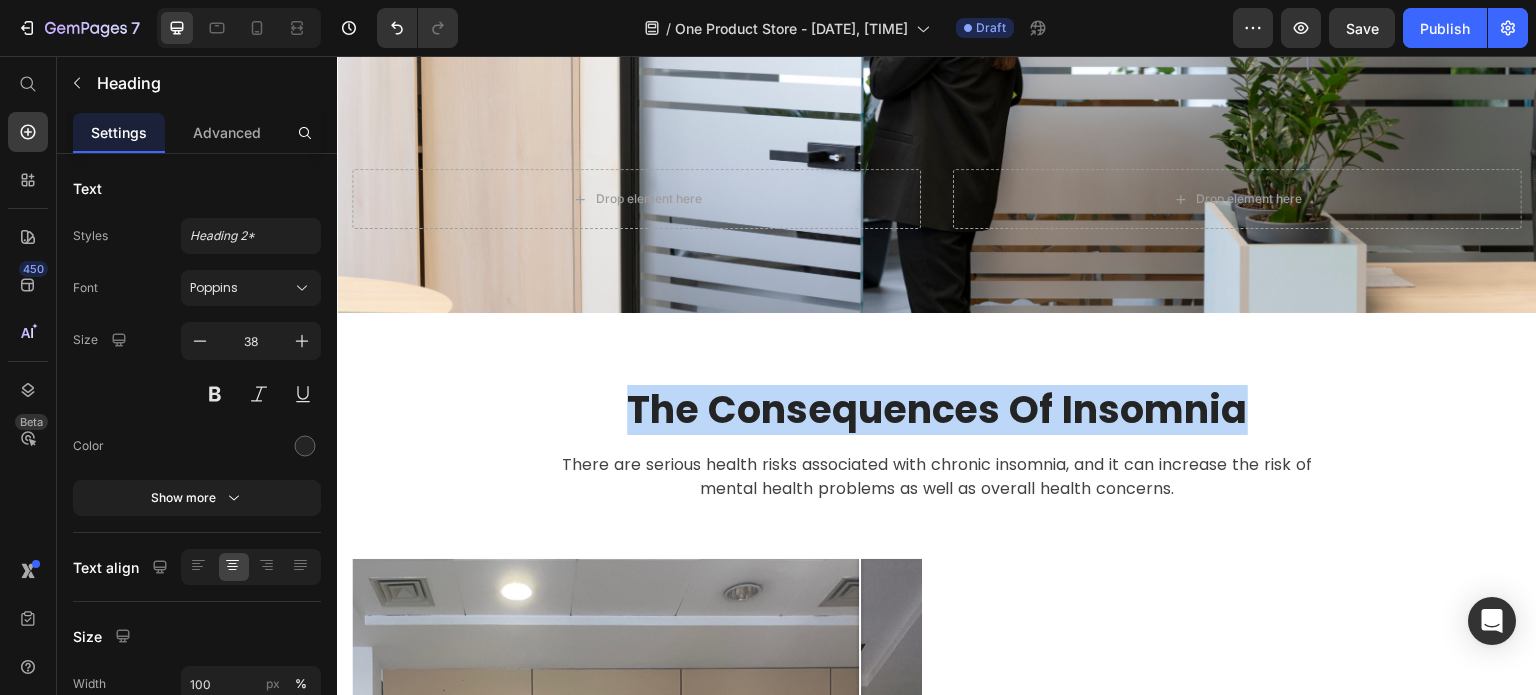 click on "The Consequences Of Insomnia" at bounding box center [937, 410] 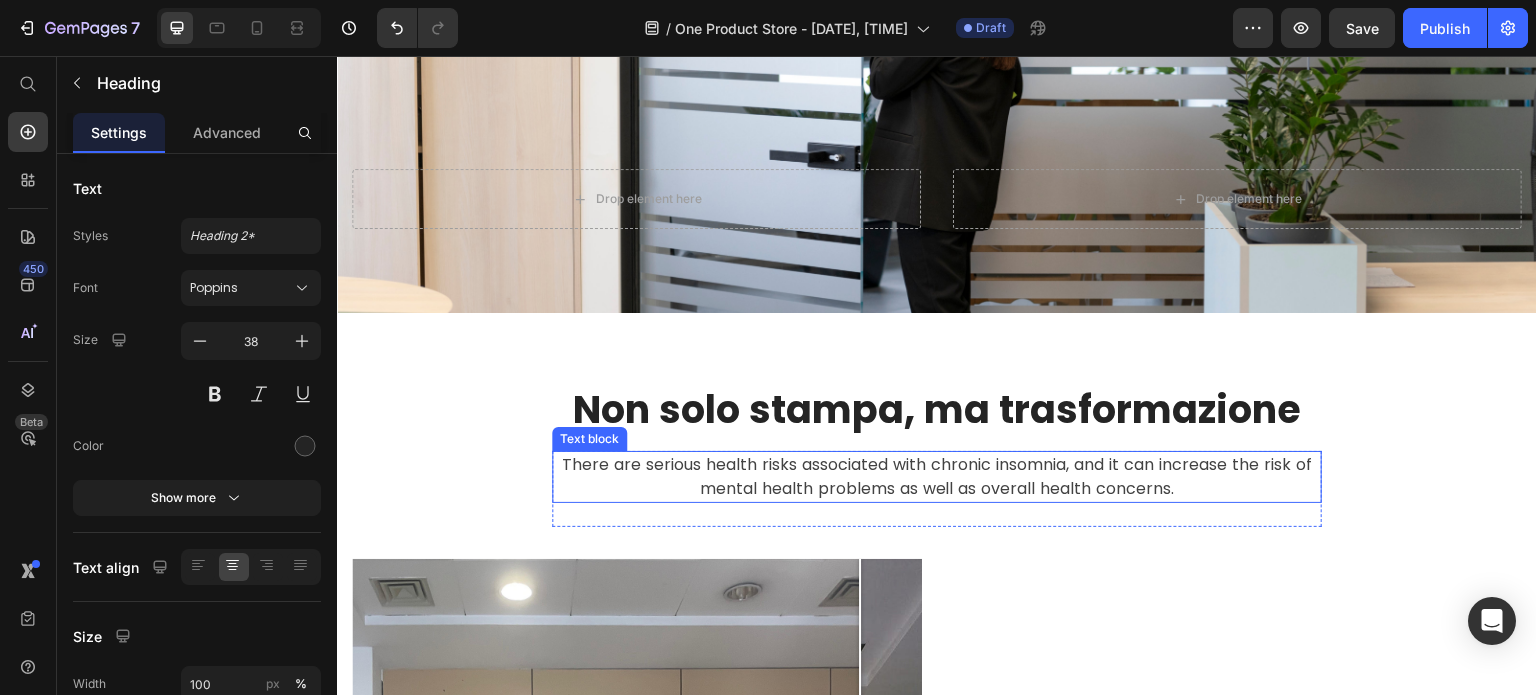 click on "There are serious health risks associated with chronic insomnia, and it can increase the risk of mental health problems as well as overall health concerns." at bounding box center [937, 477] 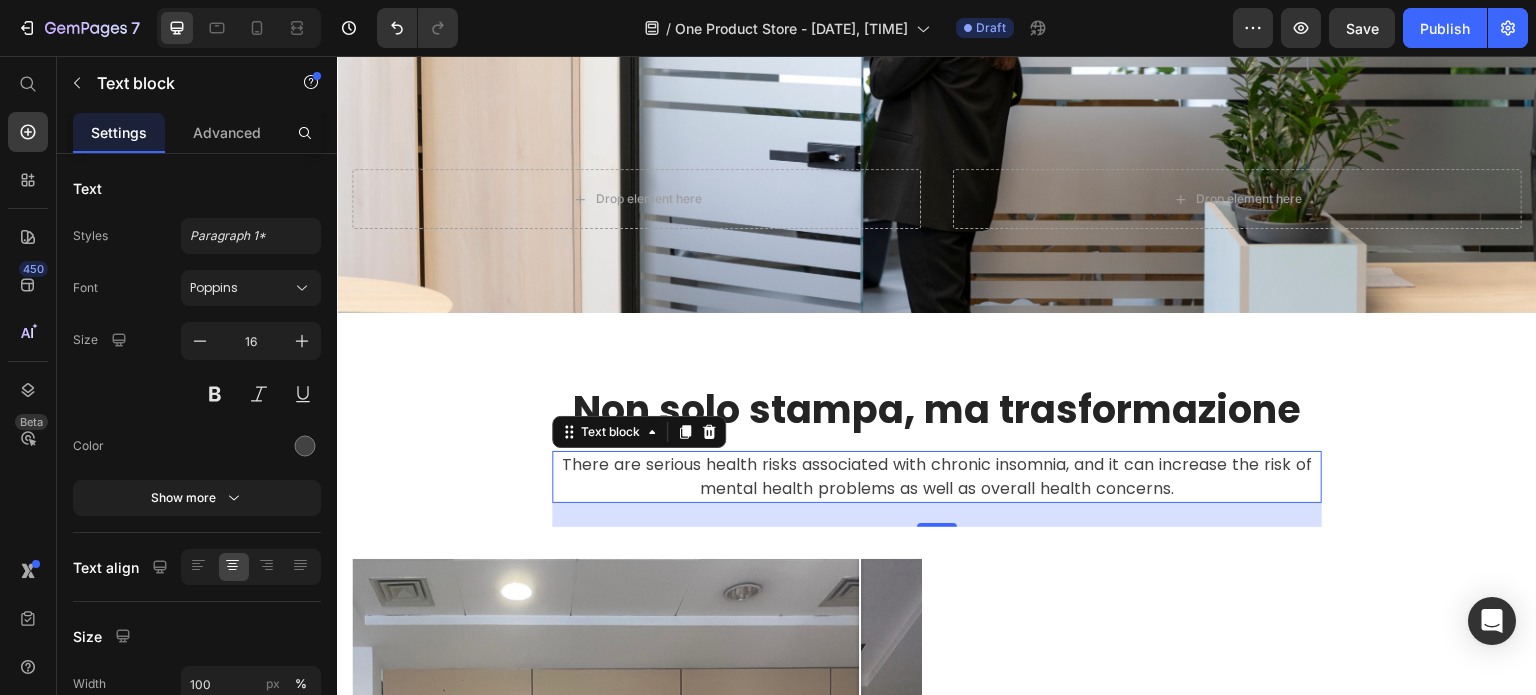 click on "There are serious health risks associated with chronic insomnia, and it can increase the risk of mental health problems as well as overall health concerns." at bounding box center (937, 477) 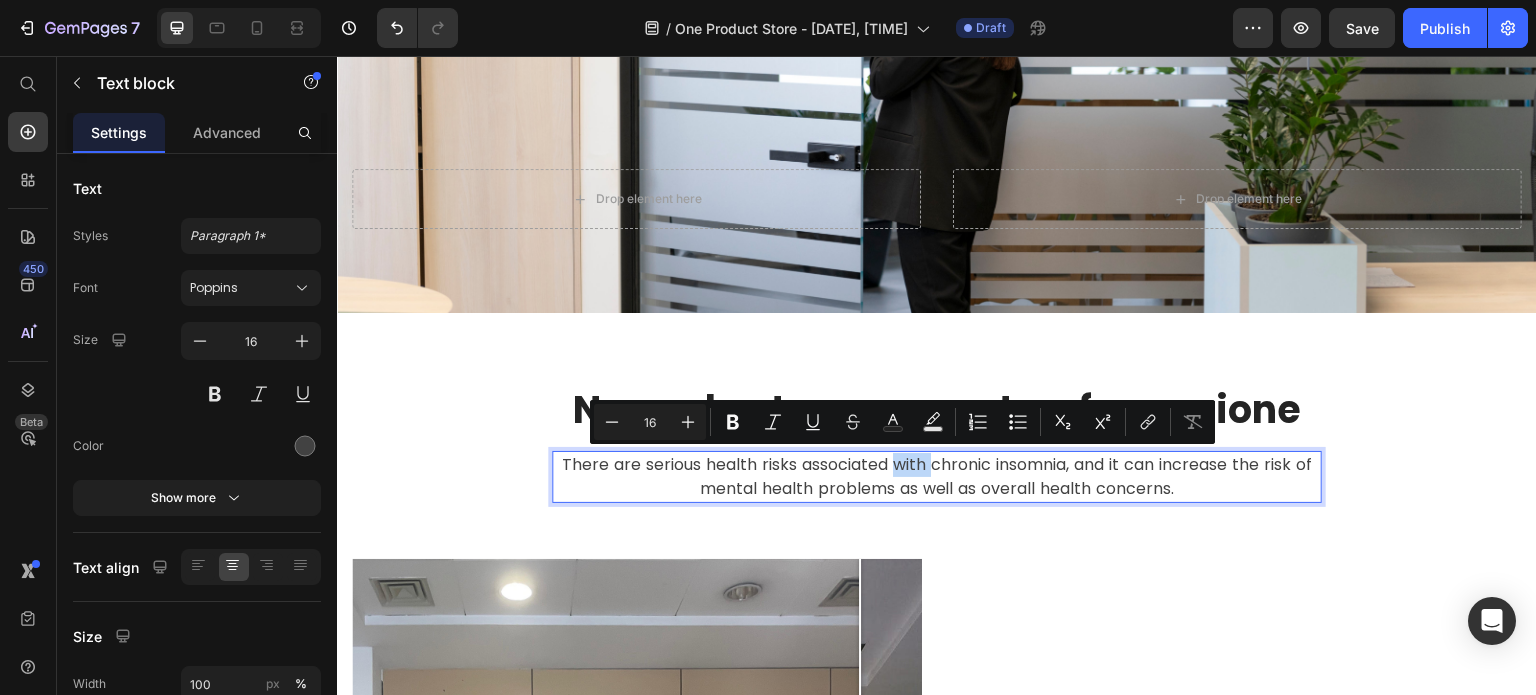 click on "There are serious health risks associated with chronic insomnia, and it can increase the risk of mental health problems as well as overall health concerns." at bounding box center [937, 477] 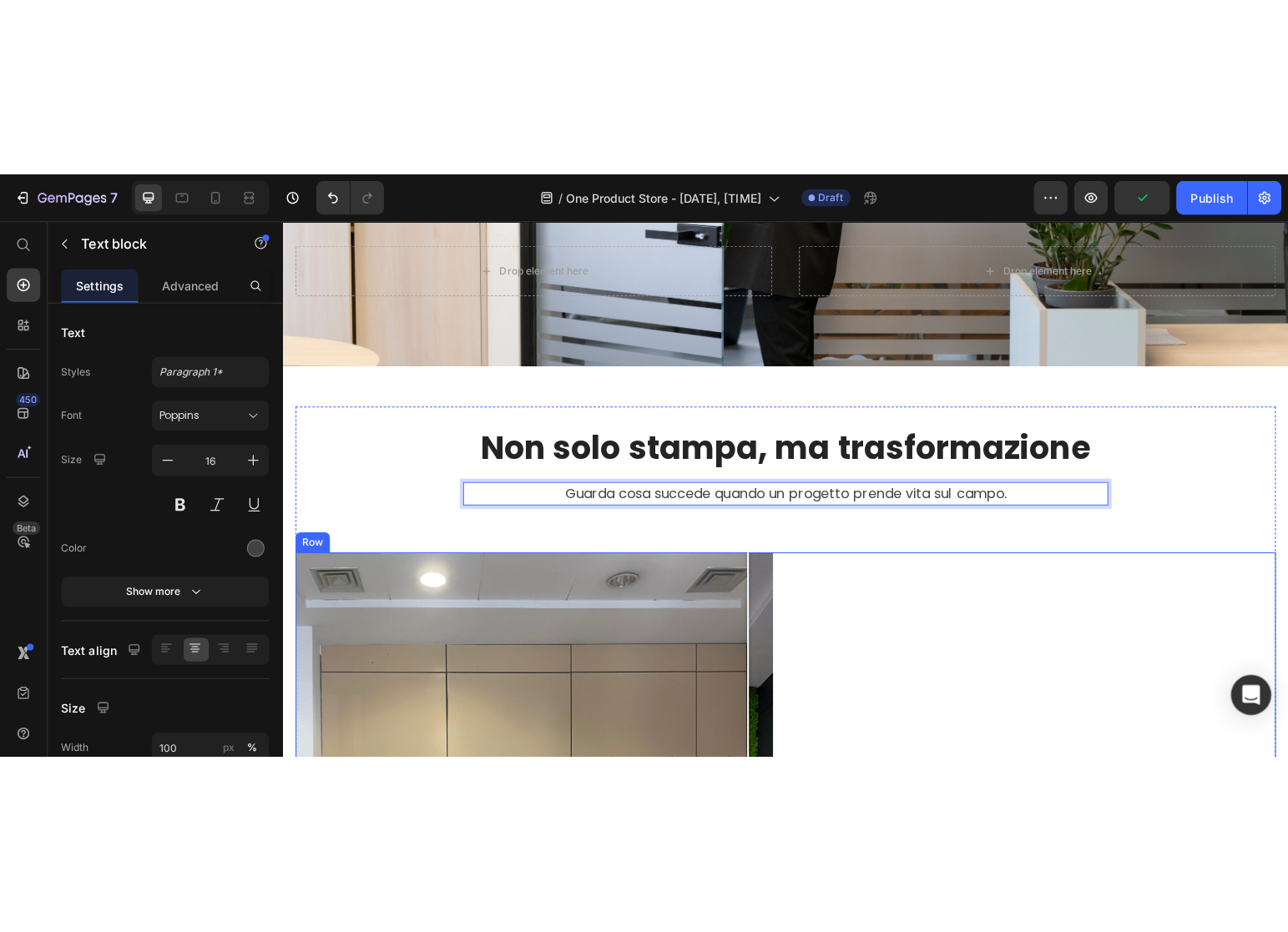 scroll, scrollTop: 1690, scrollLeft: 0, axis: vertical 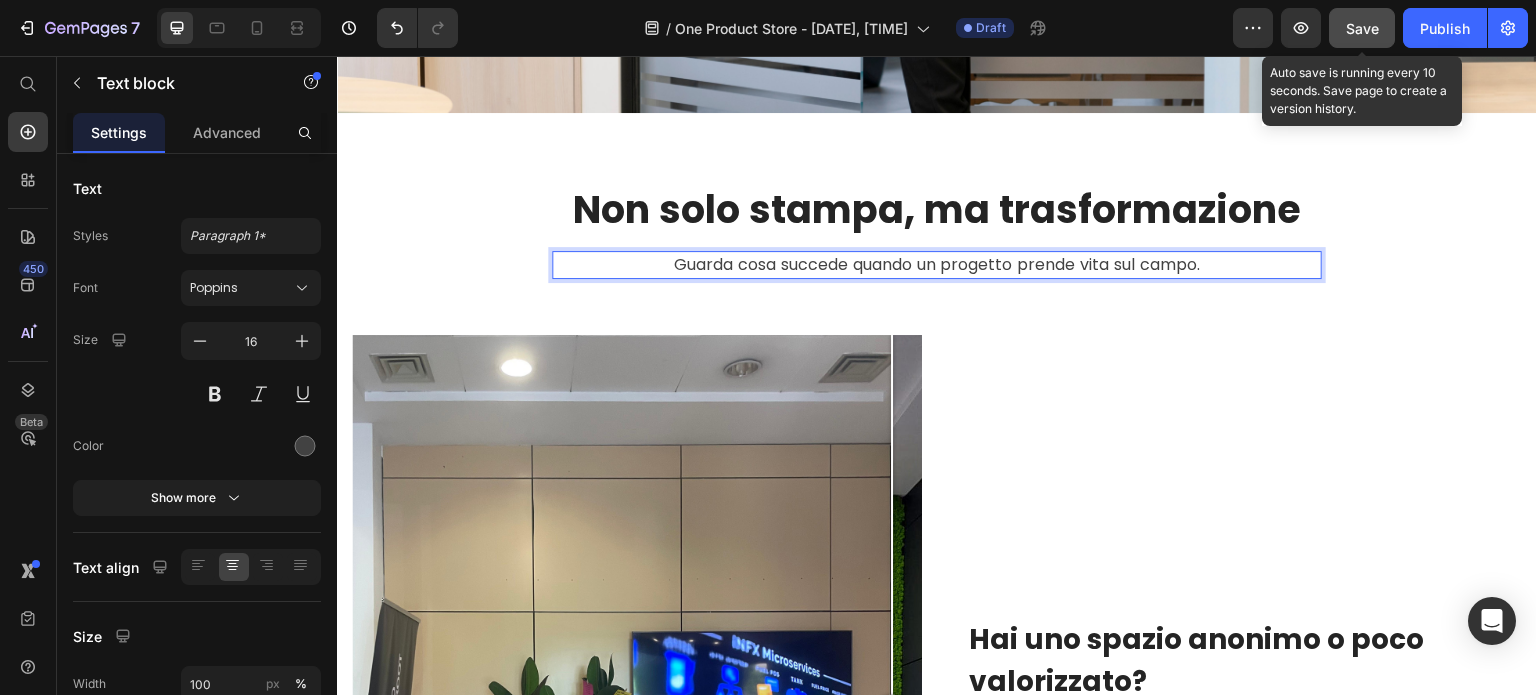 drag, startPoint x: 1356, startPoint y: 23, endPoint x: 1352, endPoint y: 36, distance: 13.601471 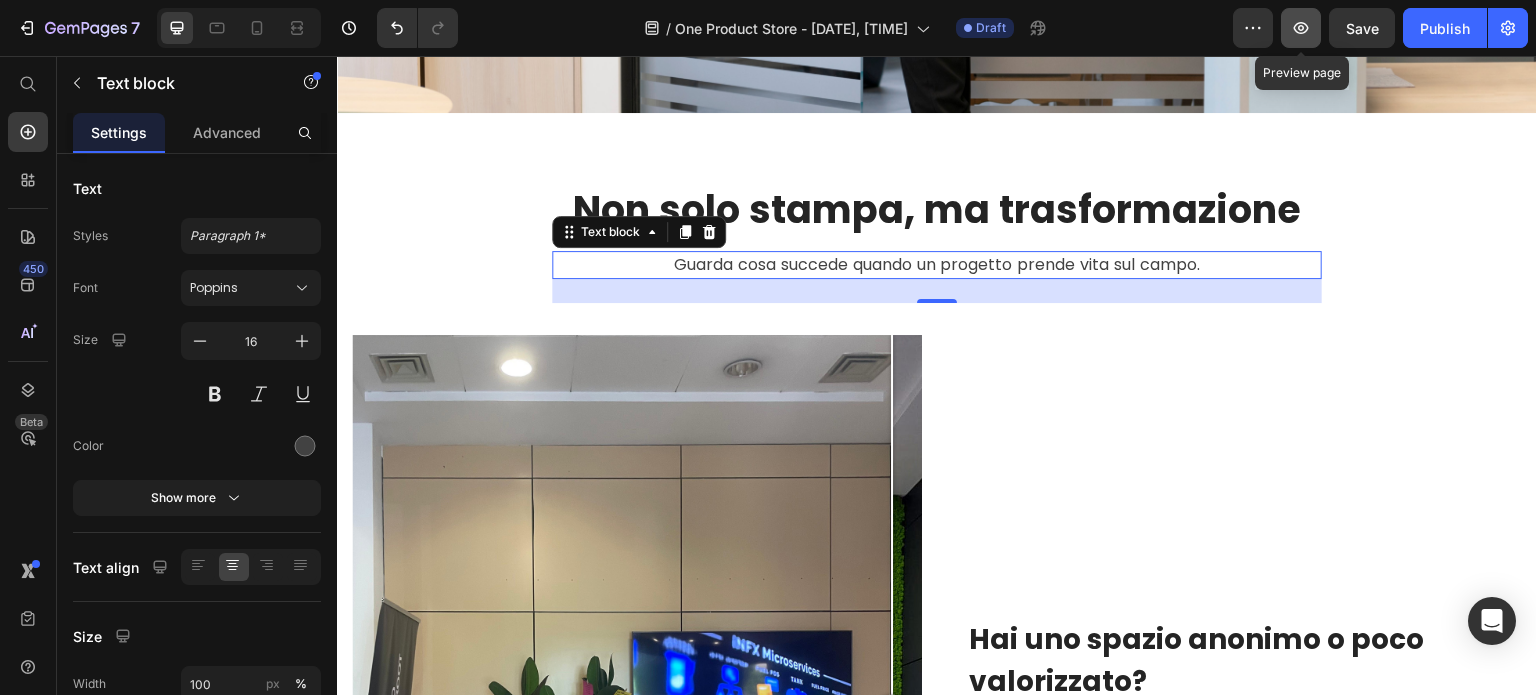 click 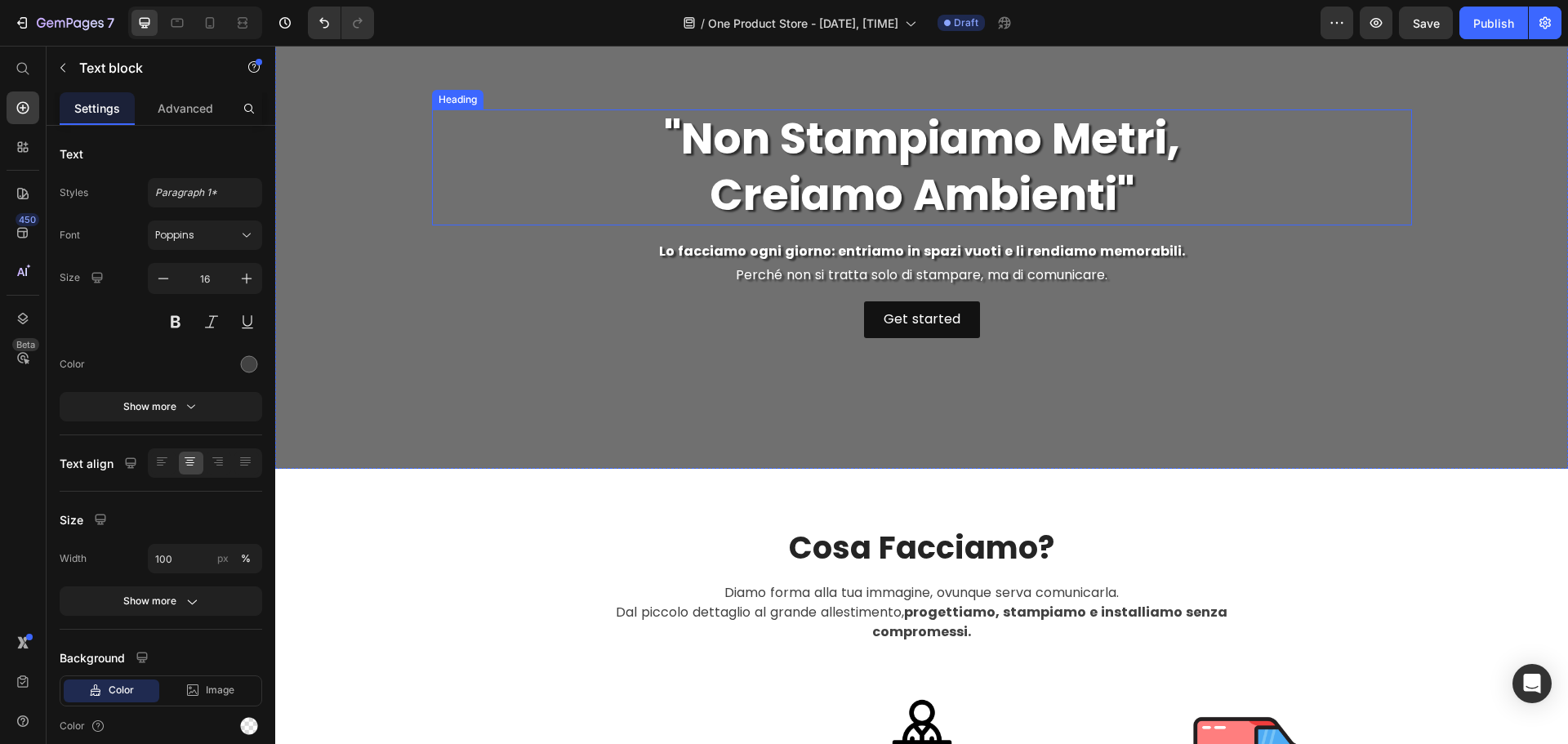 scroll, scrollTop: 0, scrollLeft: 0, axis: both 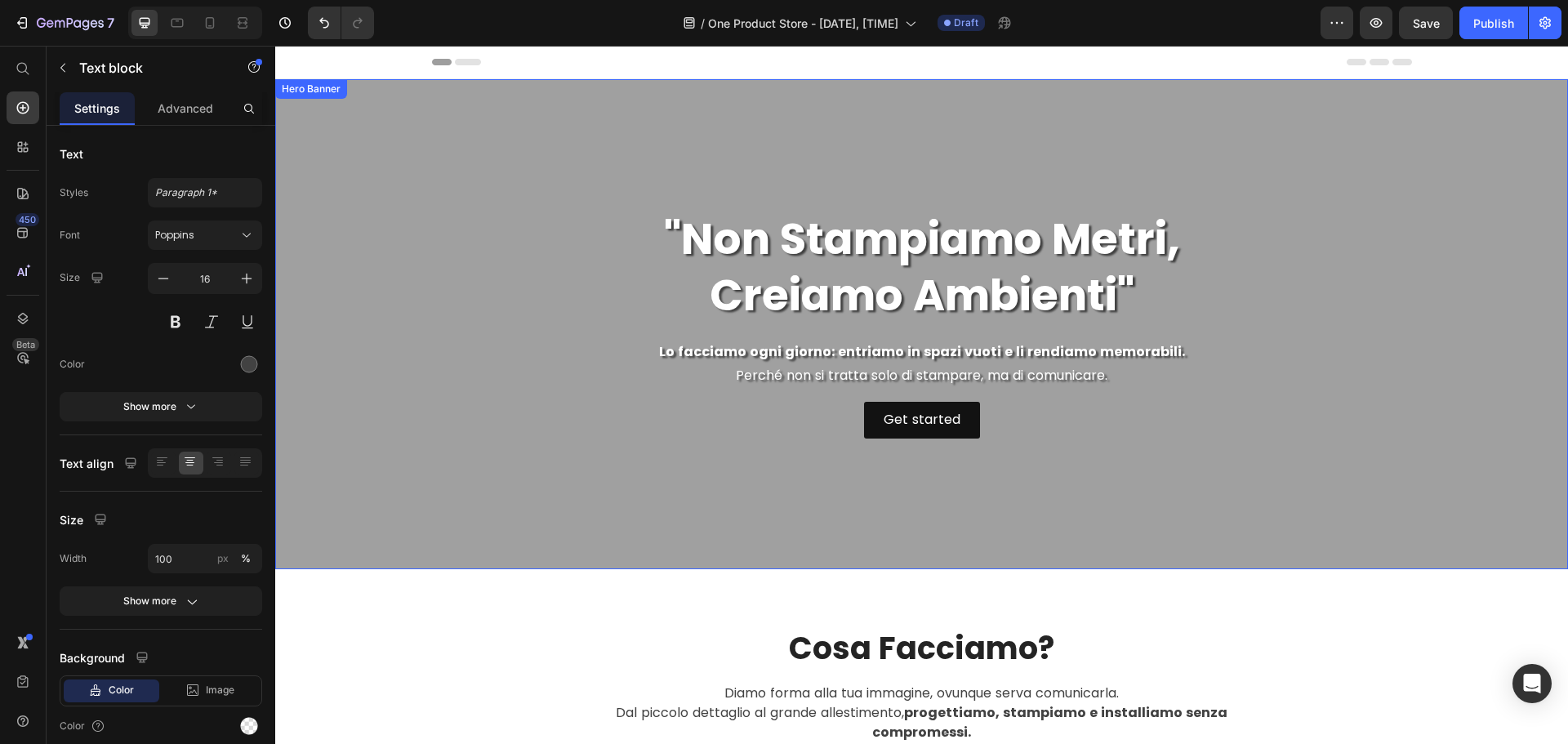 click at bounding box center [921, 324] 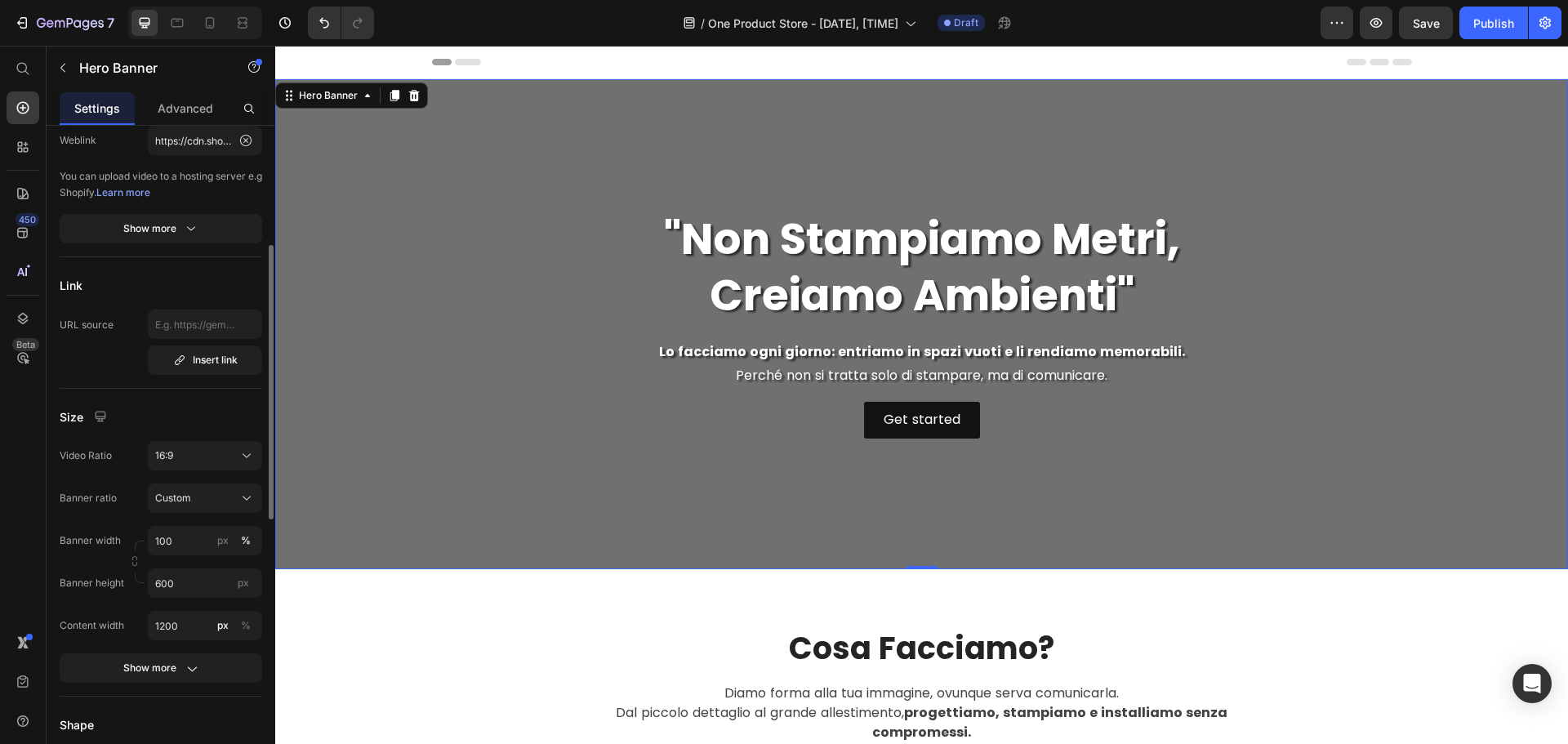 scroll, scrollTop: 0, scrollLeft: 0, axis: both 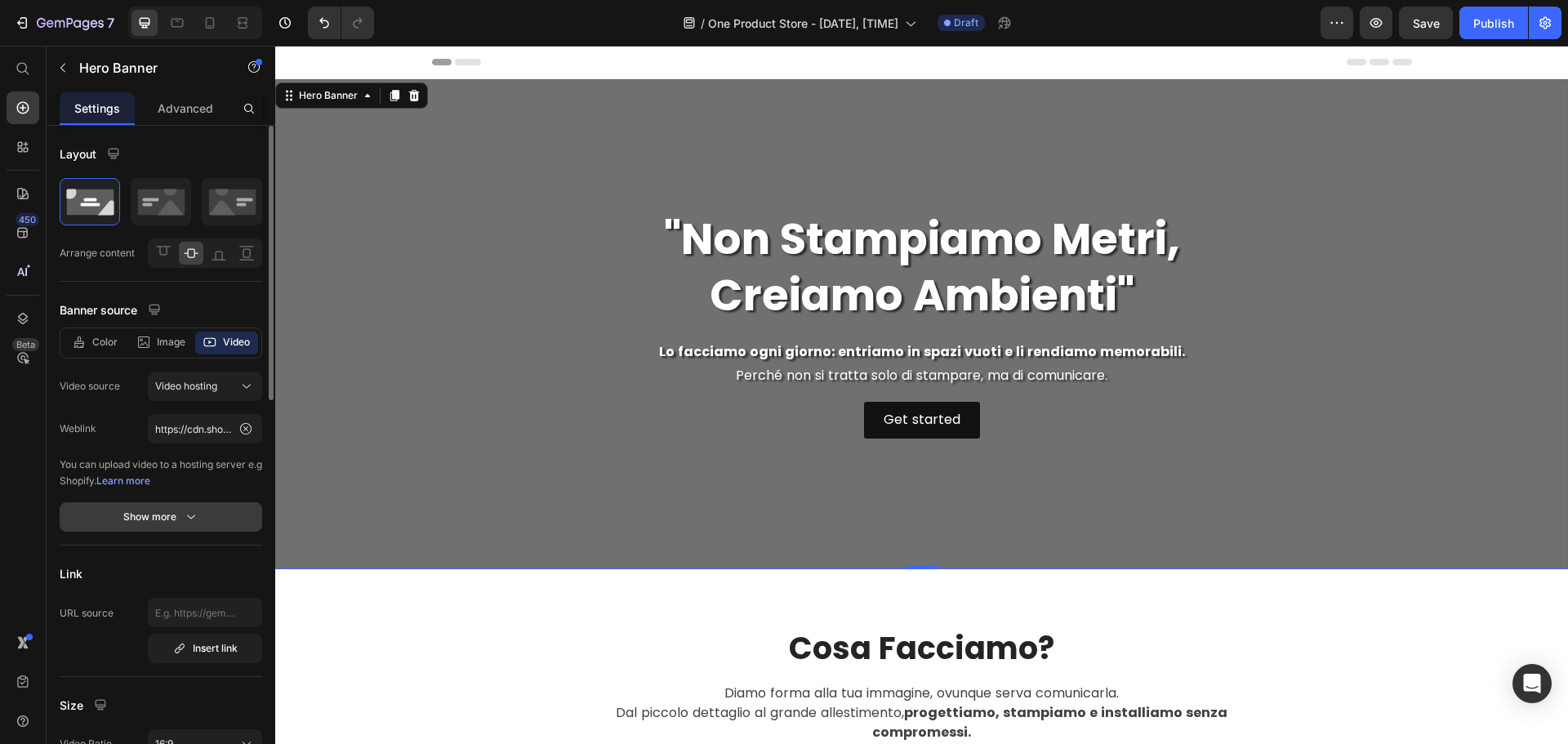 click on "Show more" at bounding box center (161, 517) 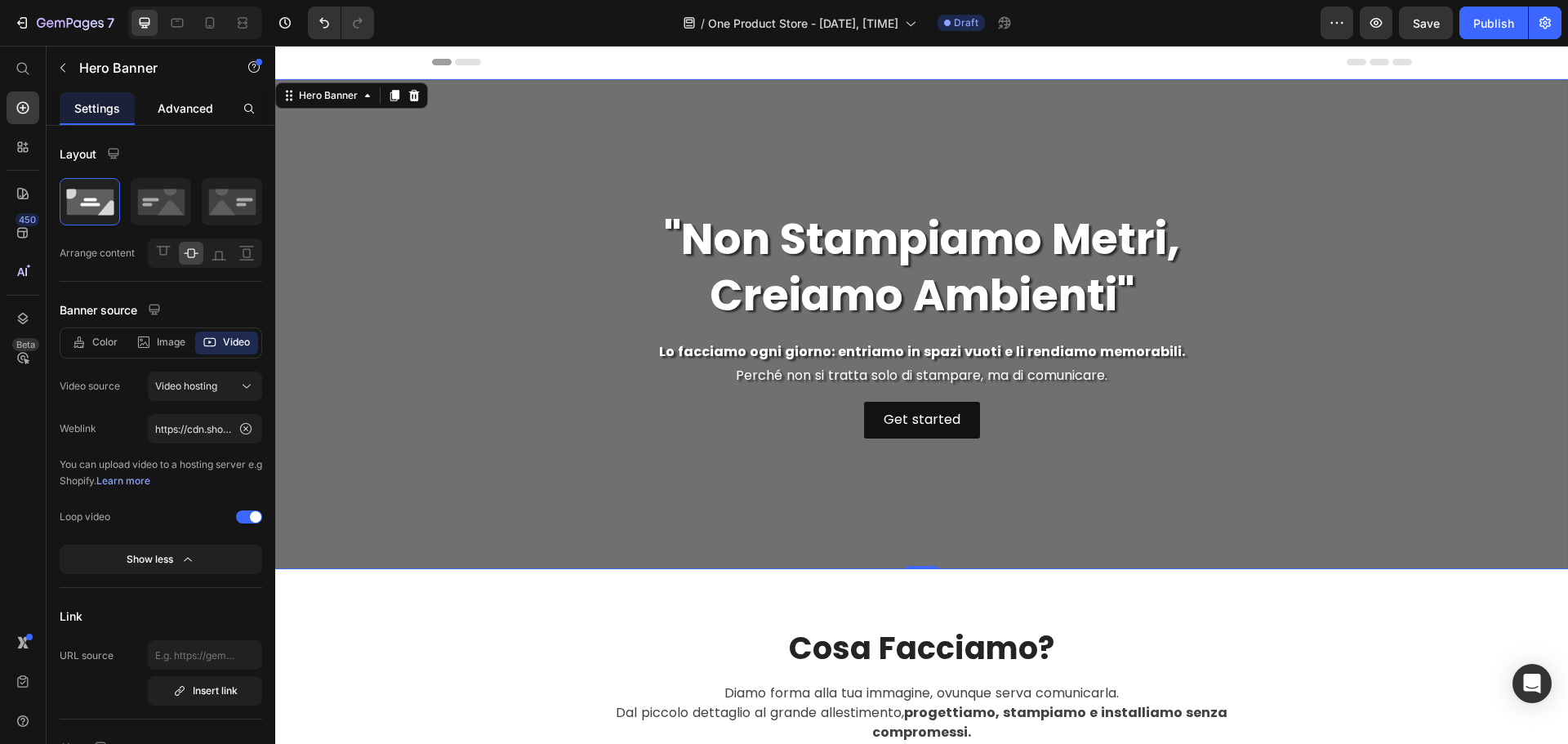 click on "Advanced" 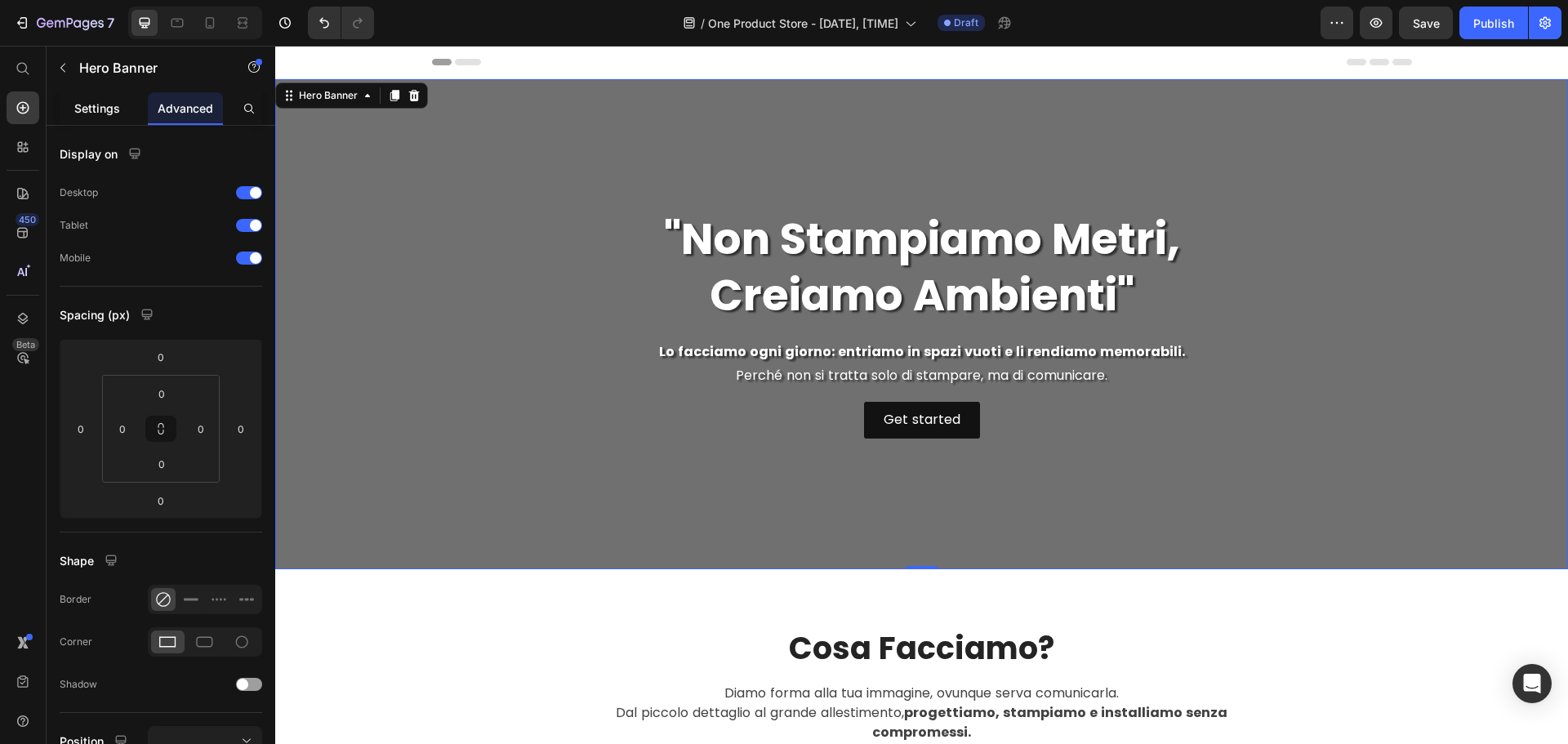 click on "Settings" at bounding box center (97, 108) 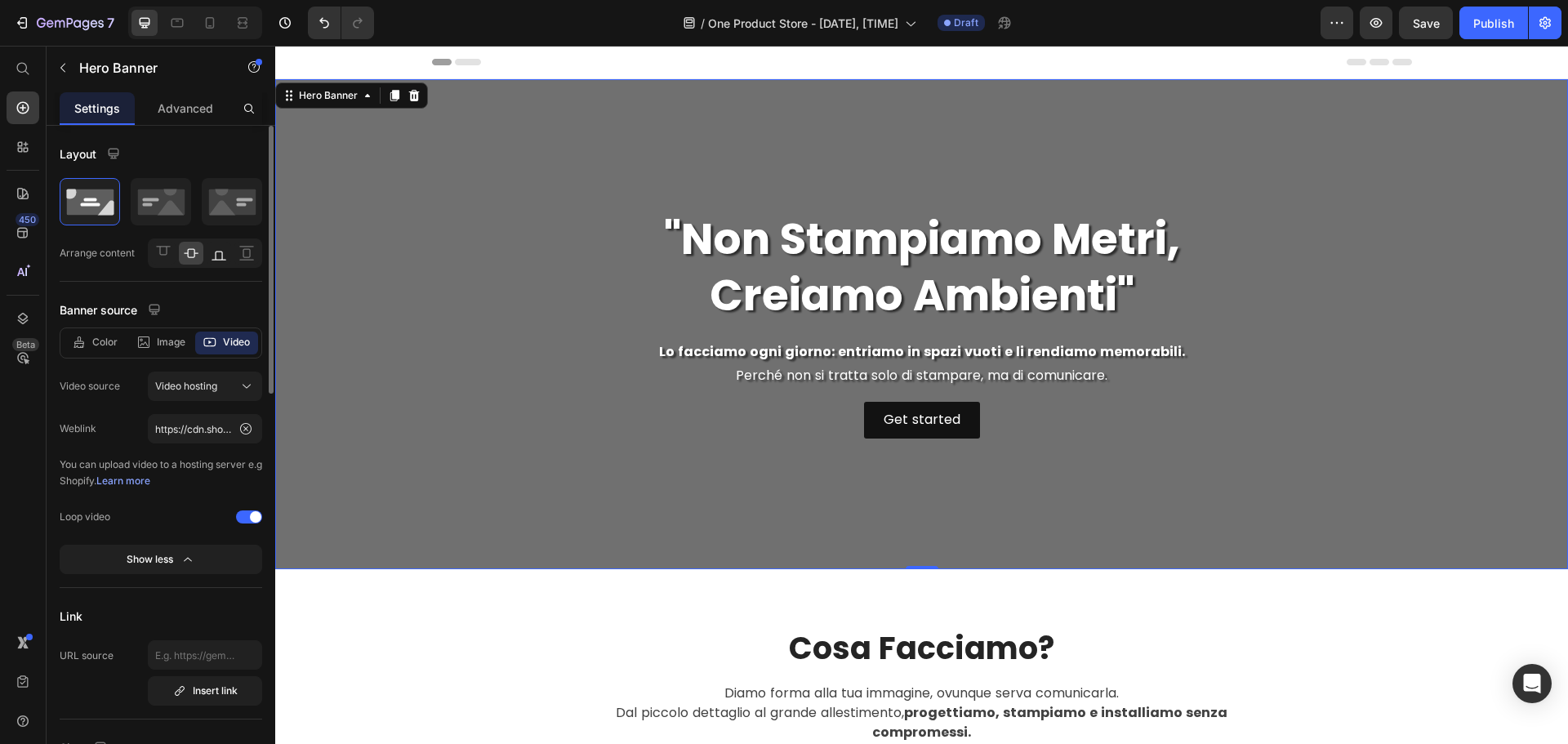 click 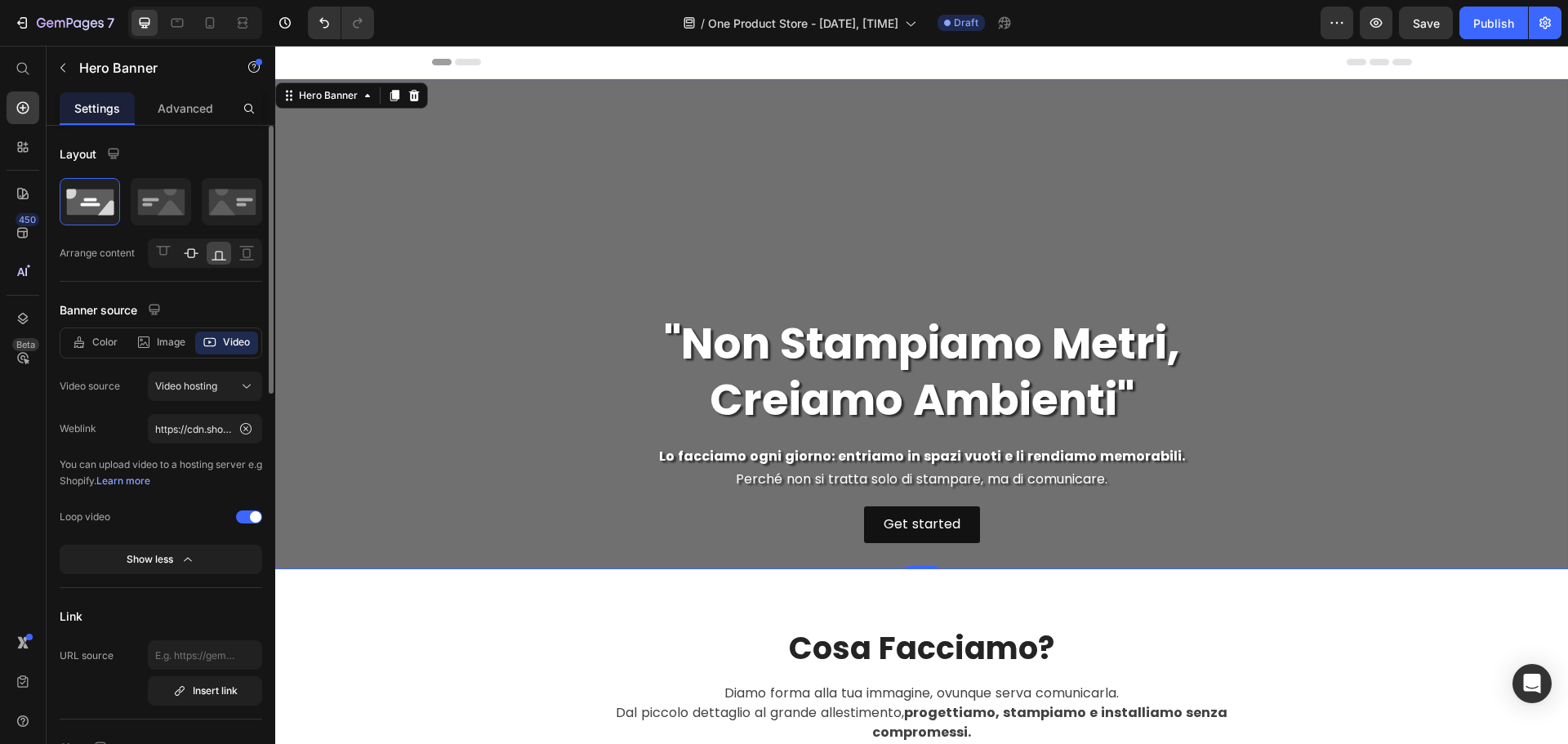 click 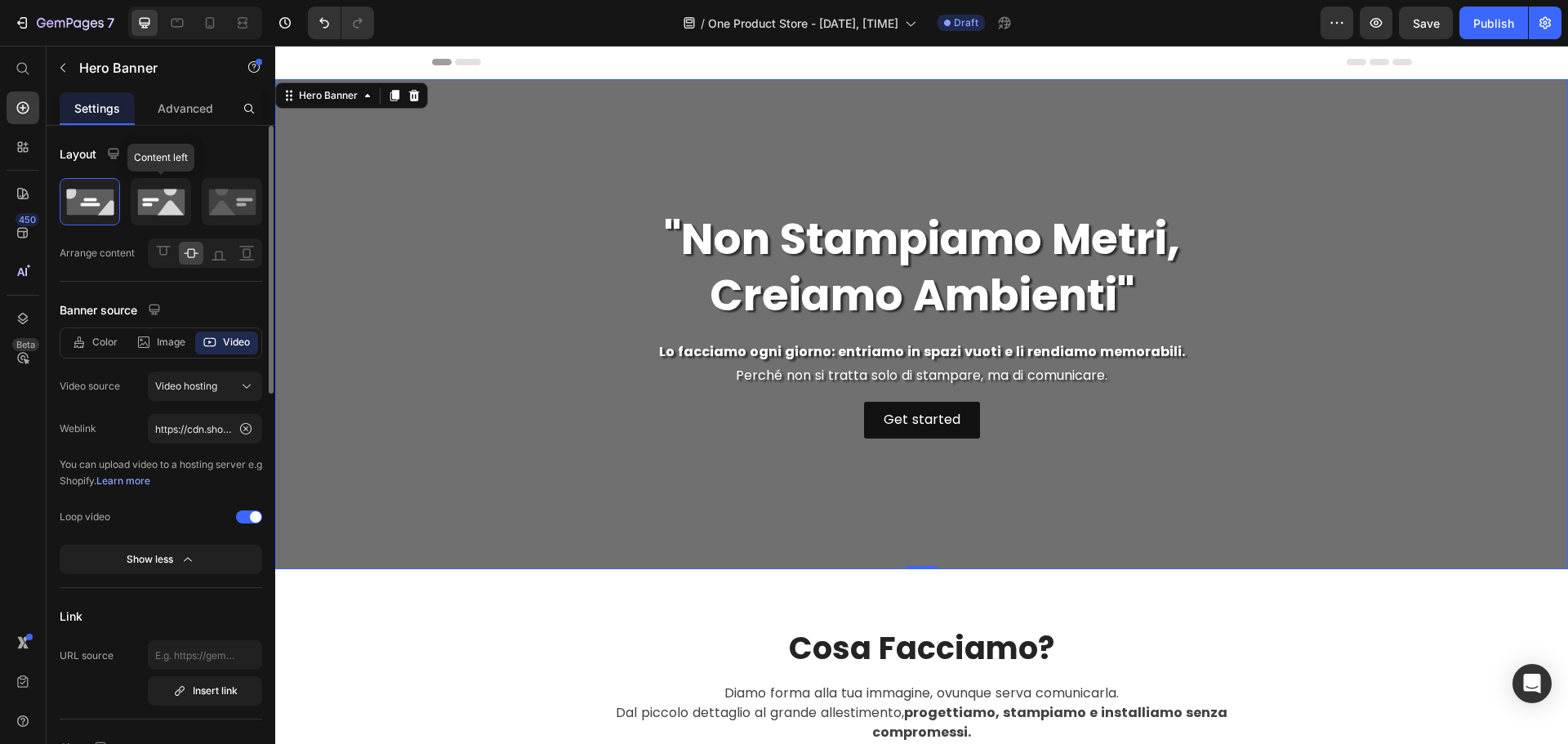 click 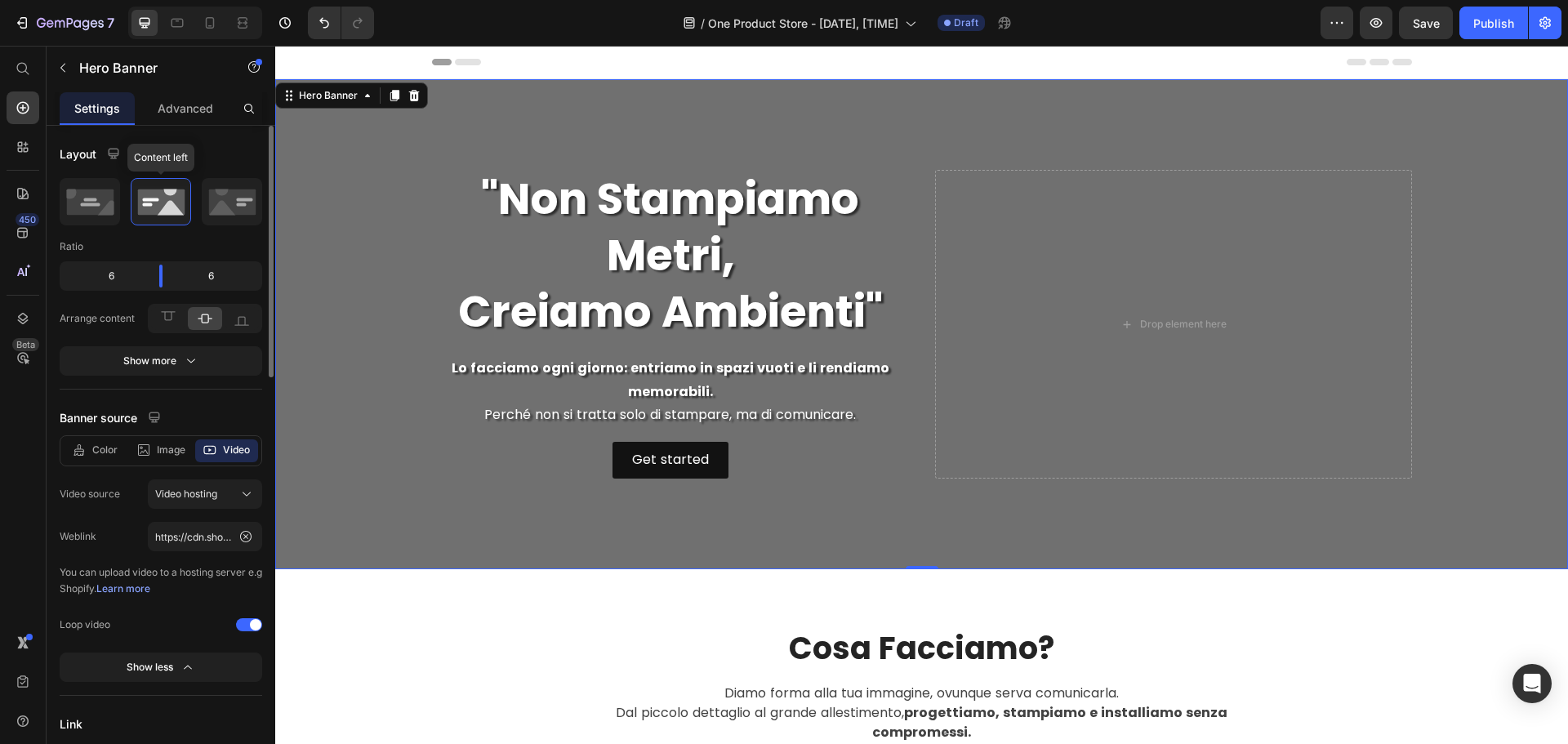 click on "Content left" 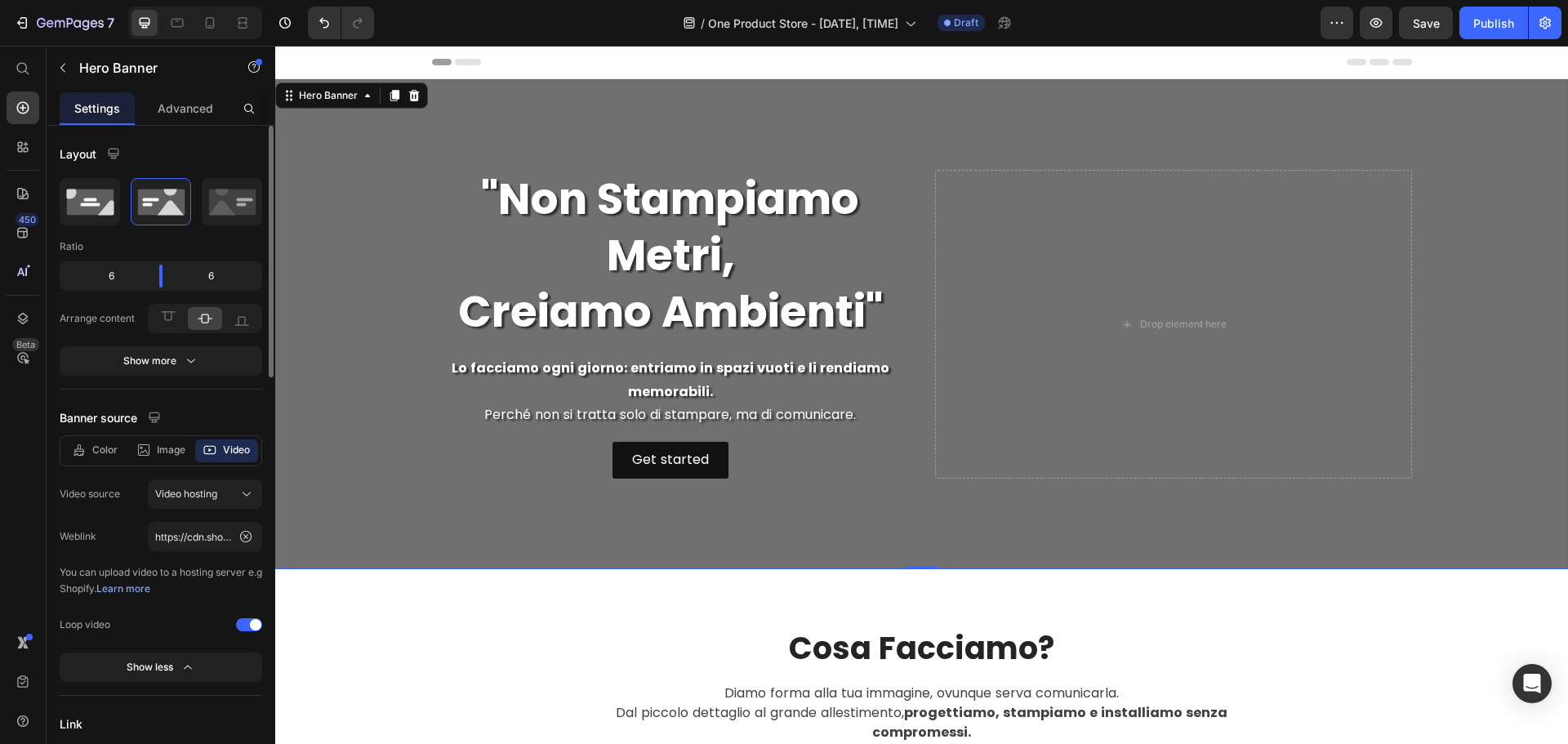 click 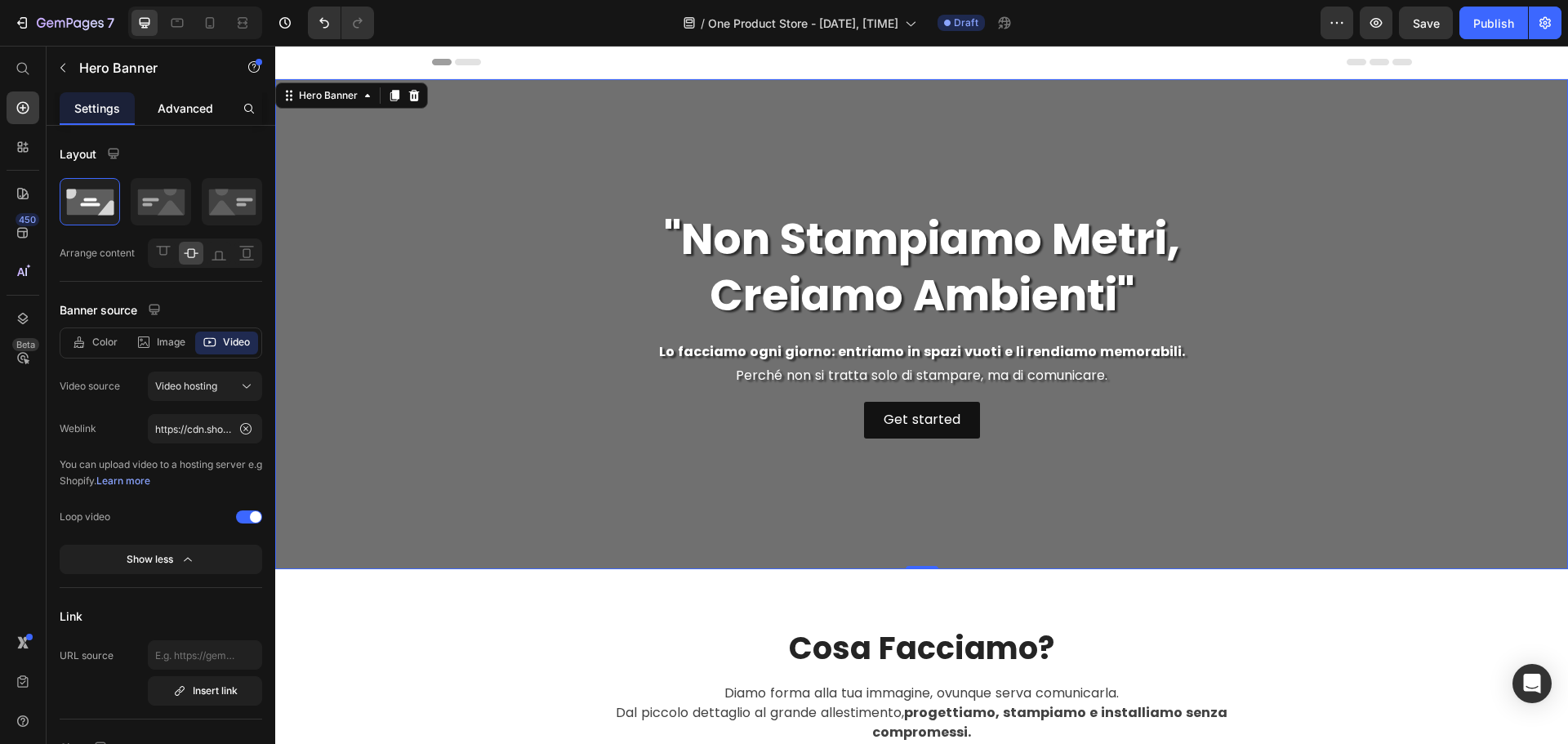 click on "Advanced" 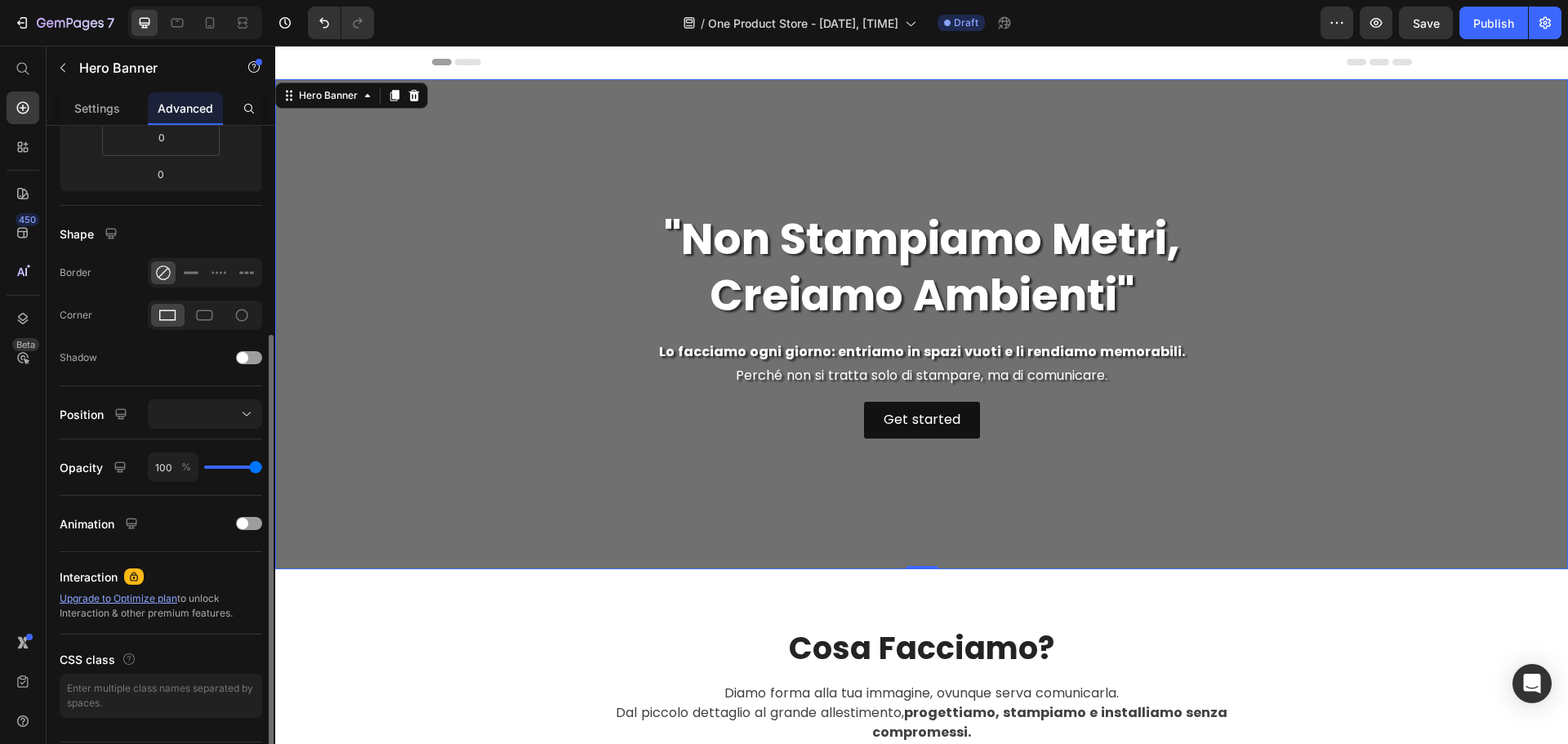 scroll, scrollTop: 372, scrollLeft: 0, axis: vertical 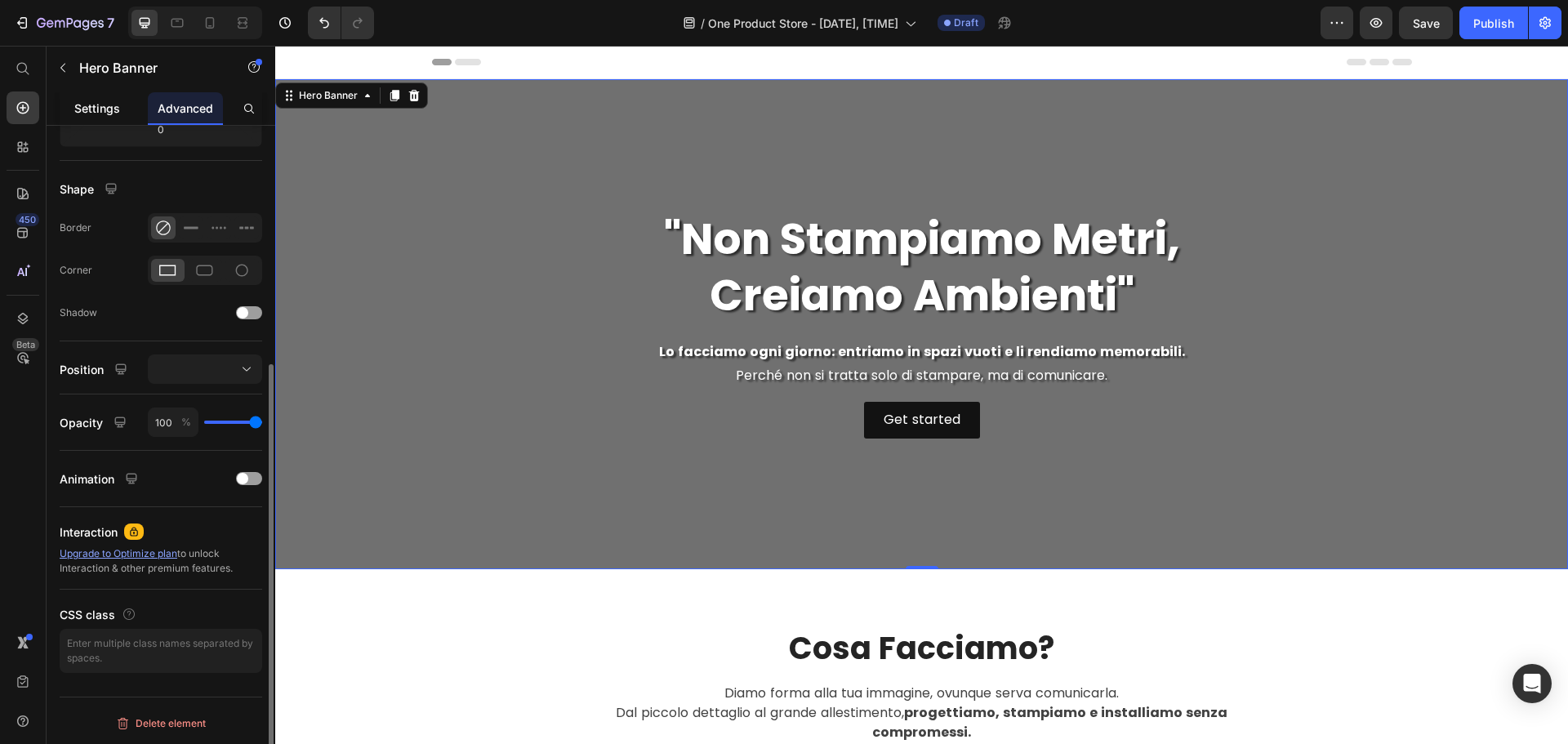 click on "Settings" at bounding box center (97, 108) 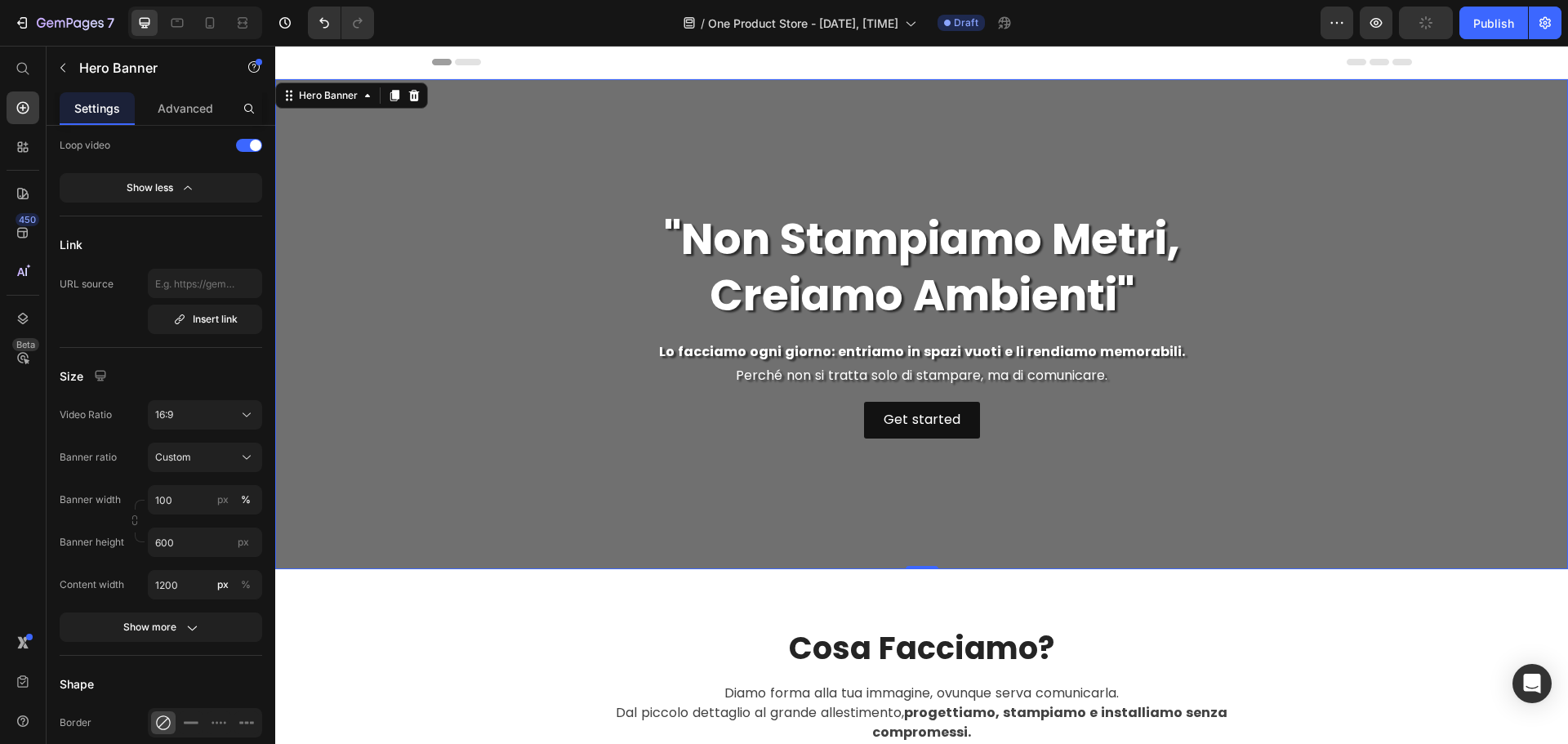 scroll, scrollTop: 0, scrollLeft: 0, axis: both 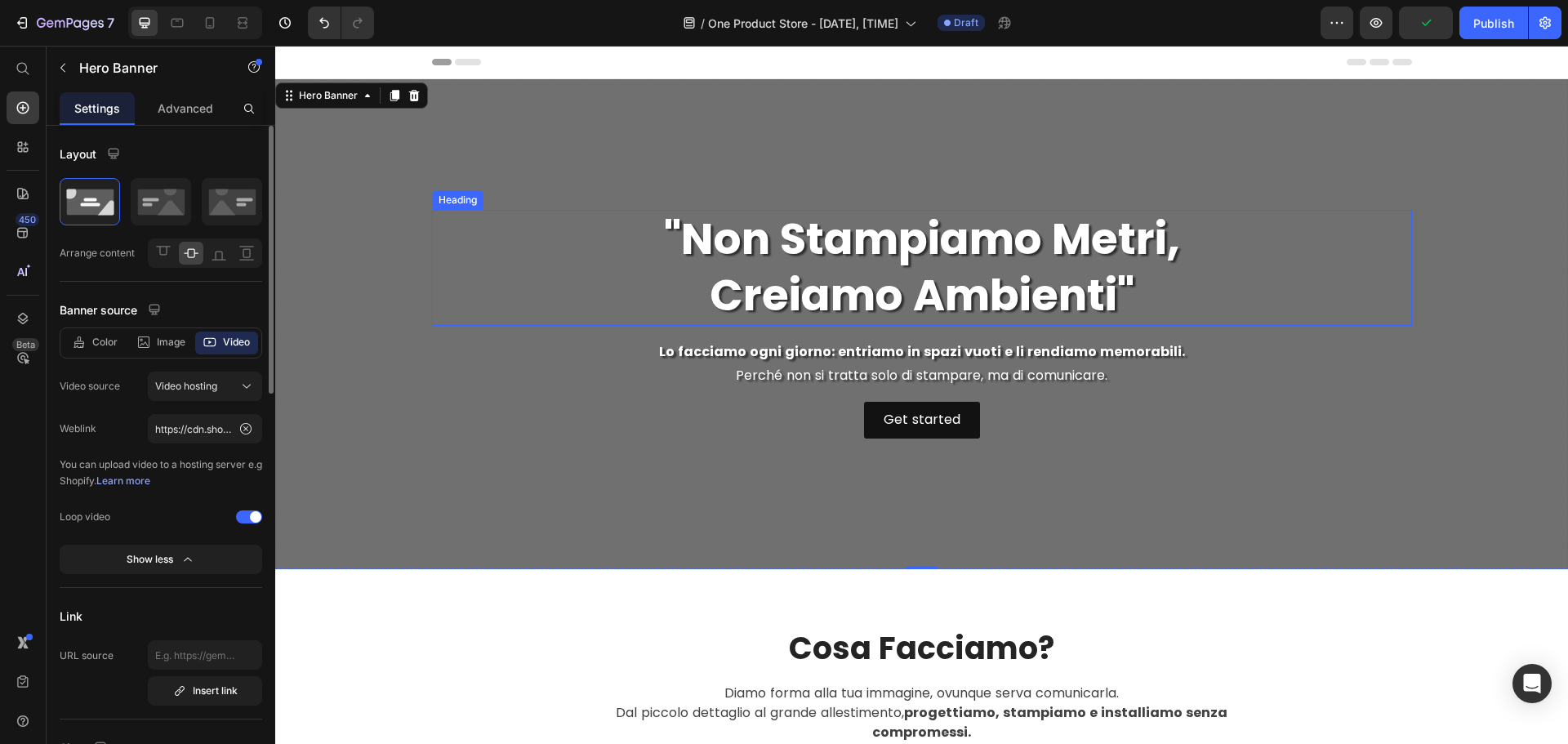 click on ""Non Stampiamo Metri, Creiamo Ambienti"" at bounding box center (922, 268) 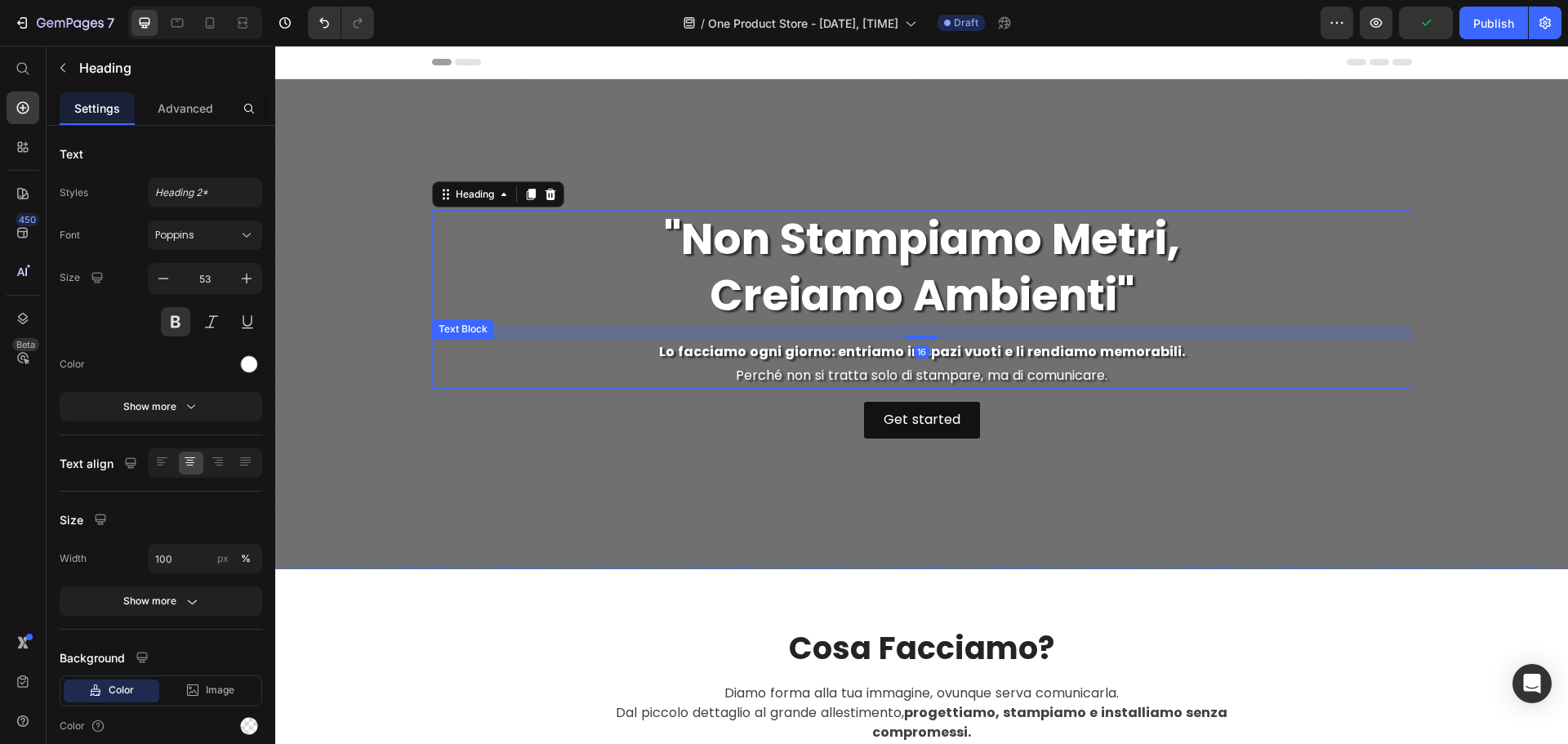 click on "Get started Button" at bounding box center (922, 420) 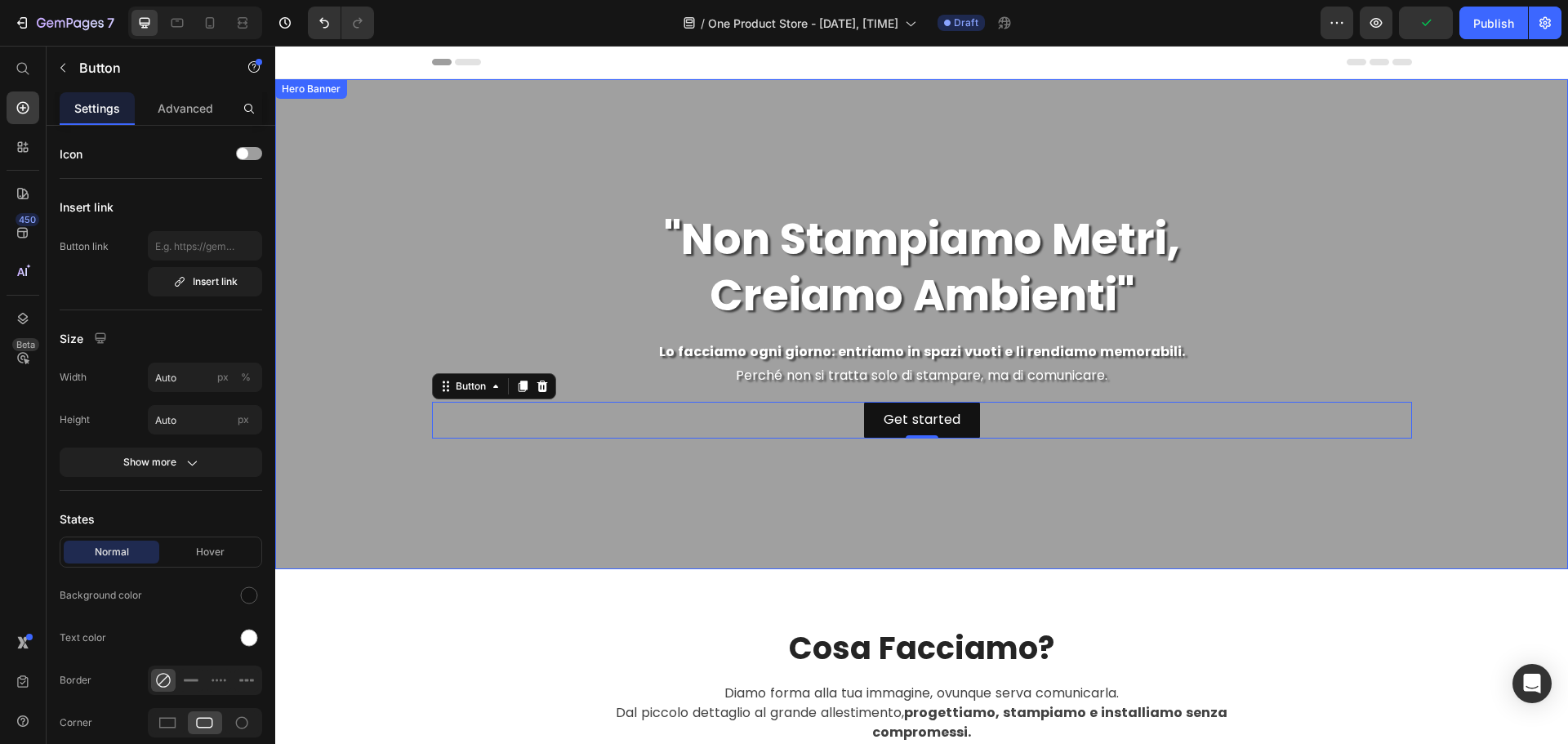 click at bounding box center (921, 324) 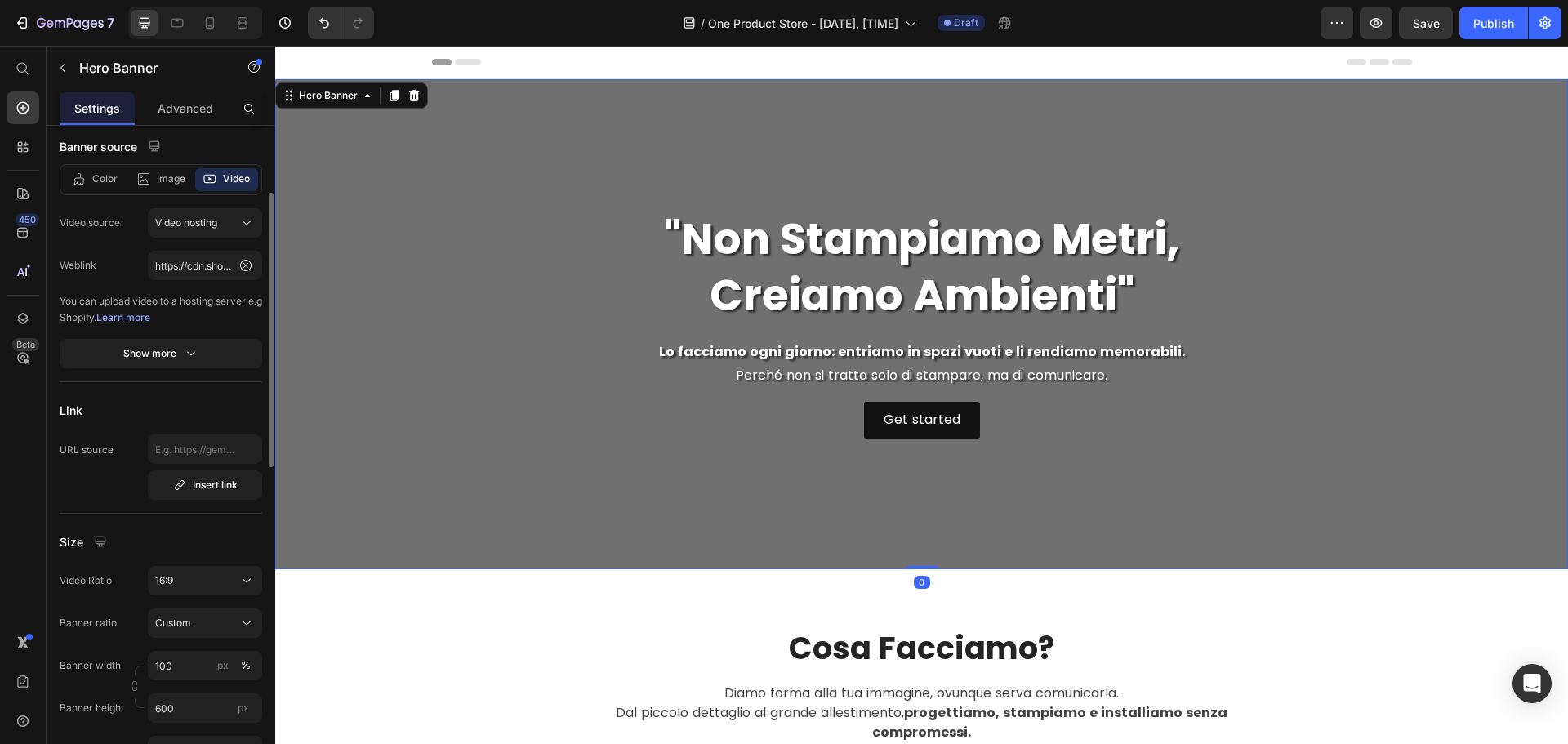 scroll, scrollTop: 245, scrollLeft: 0, axis: vertical 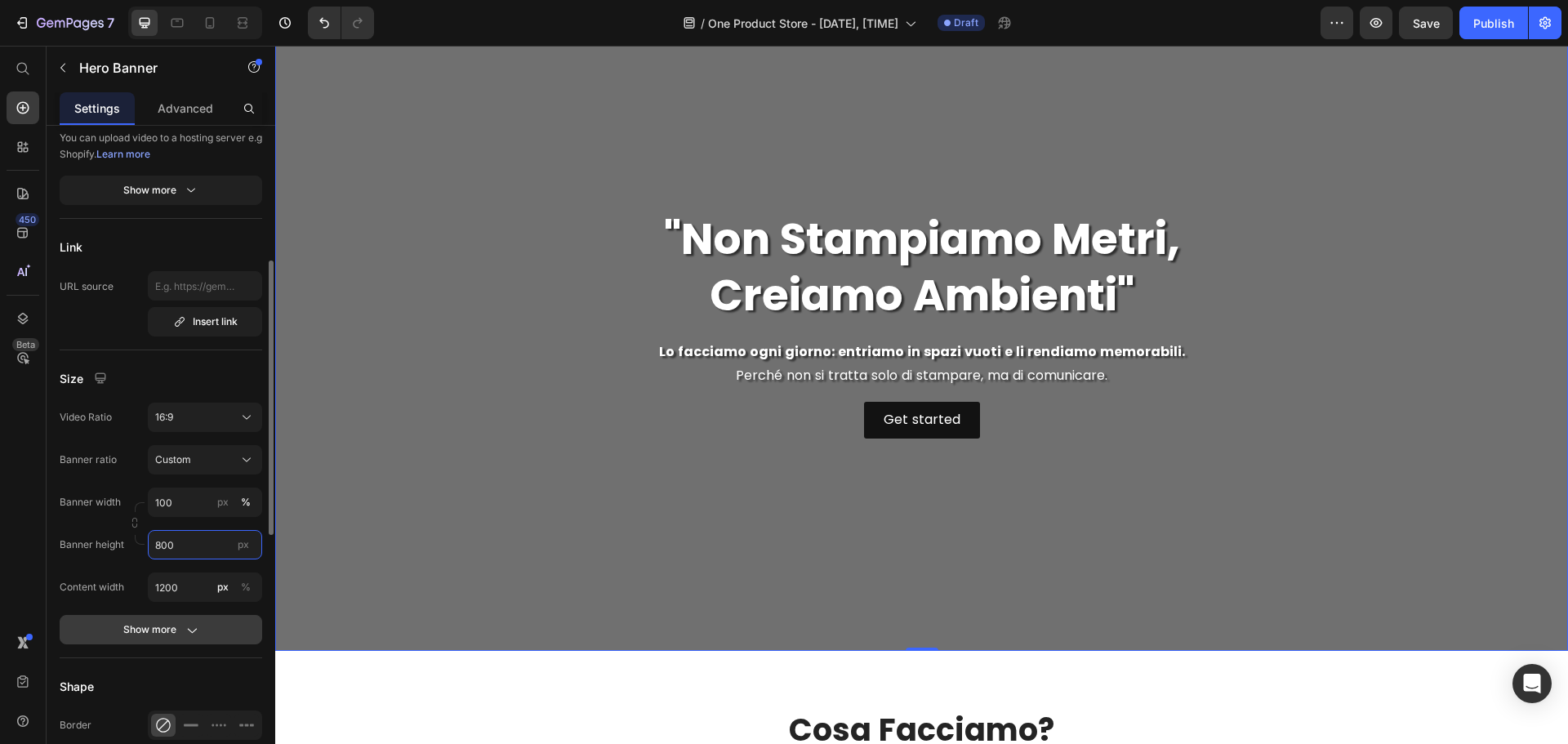 type on "800" 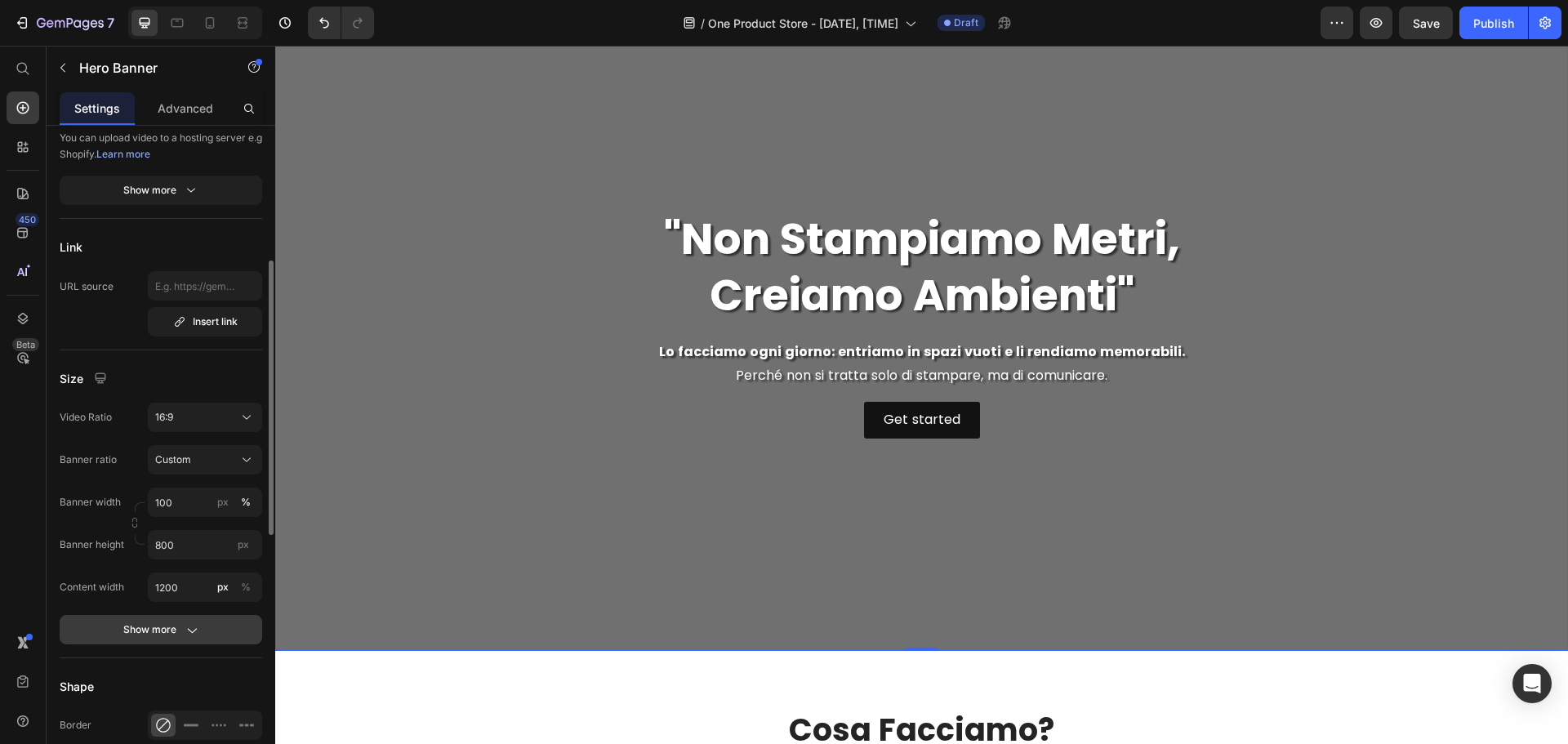 click on "Show more" 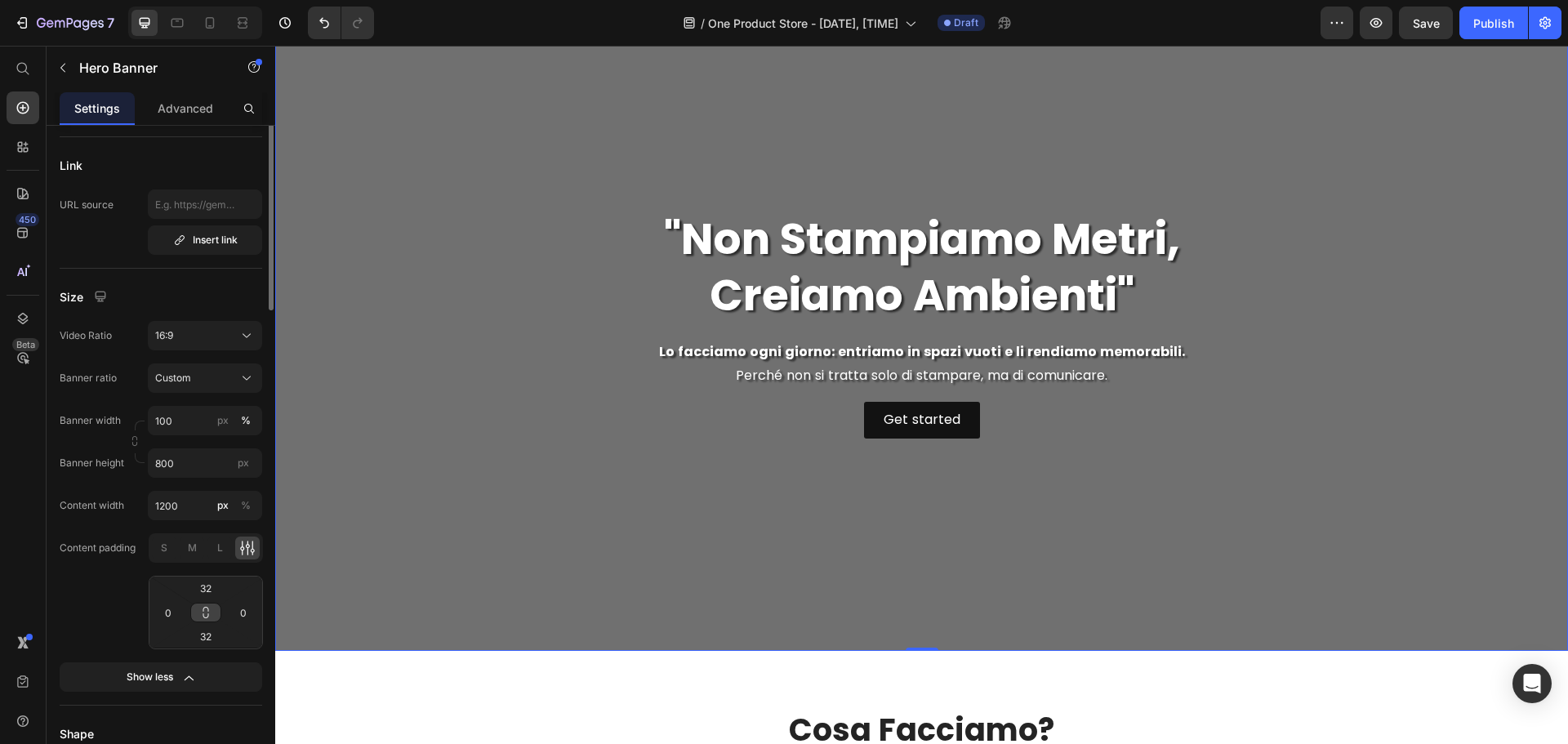 scroll, scrollTop: 245, scrollLeft: 0, axis: vertical 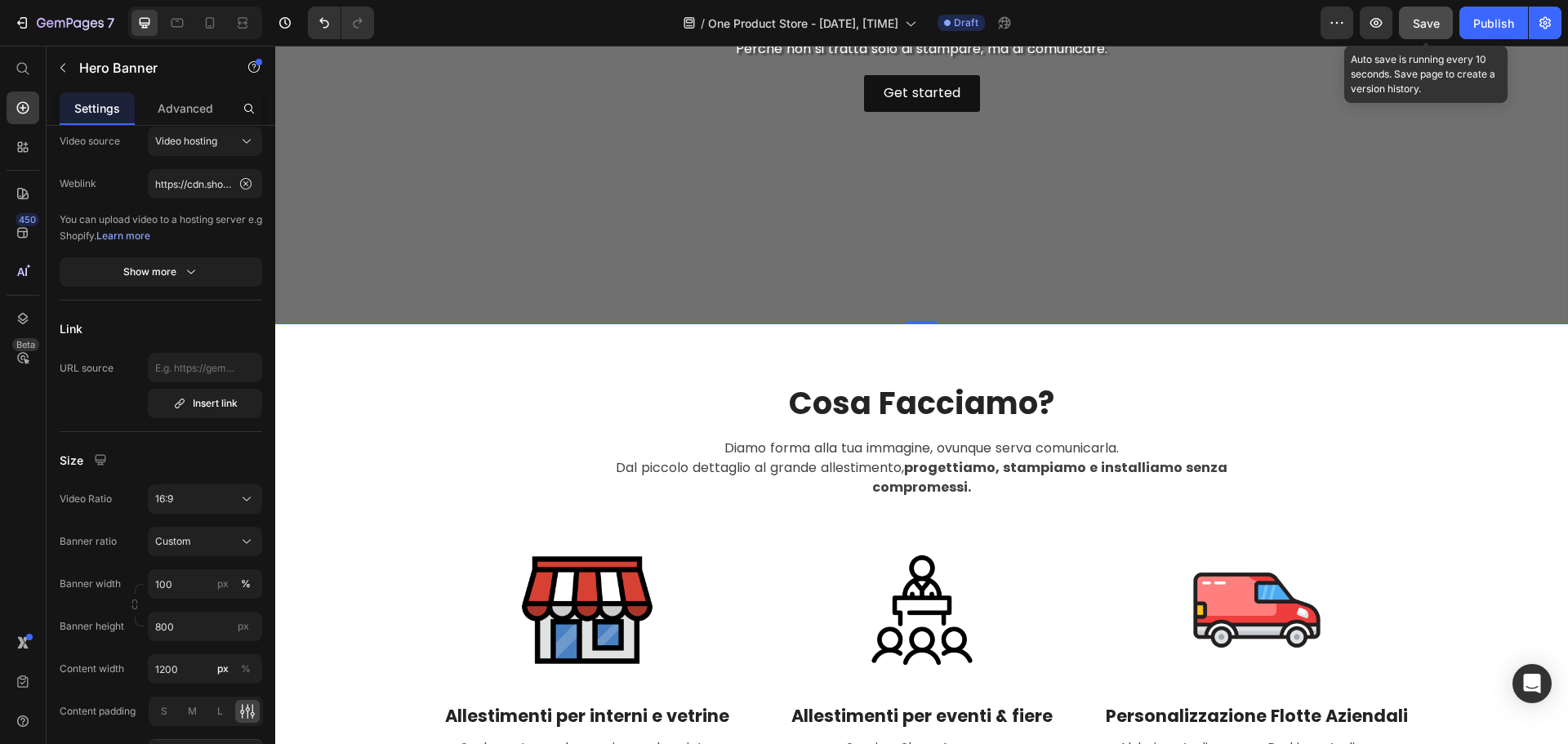 click on "Save" at bounding box center [1426, 23] 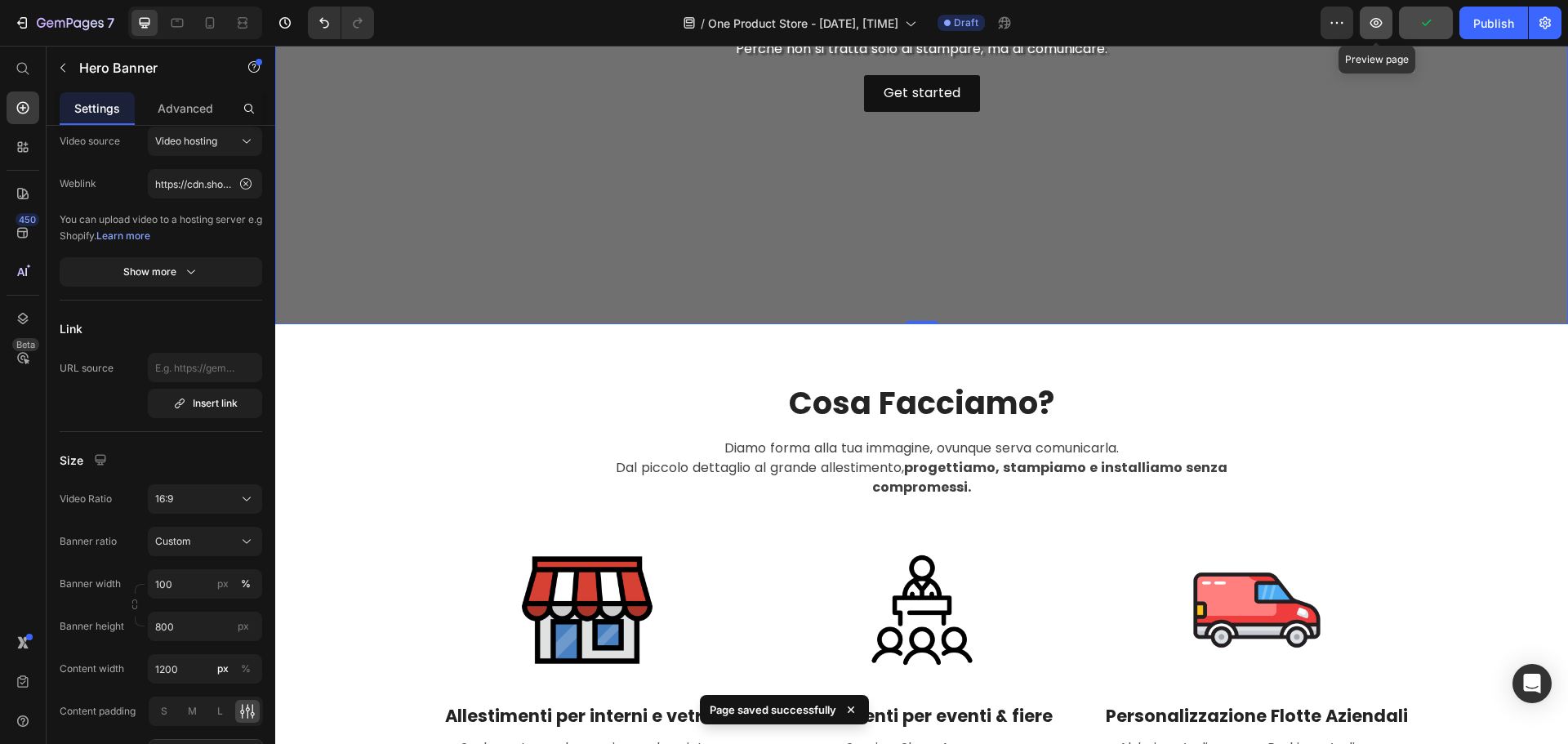 click 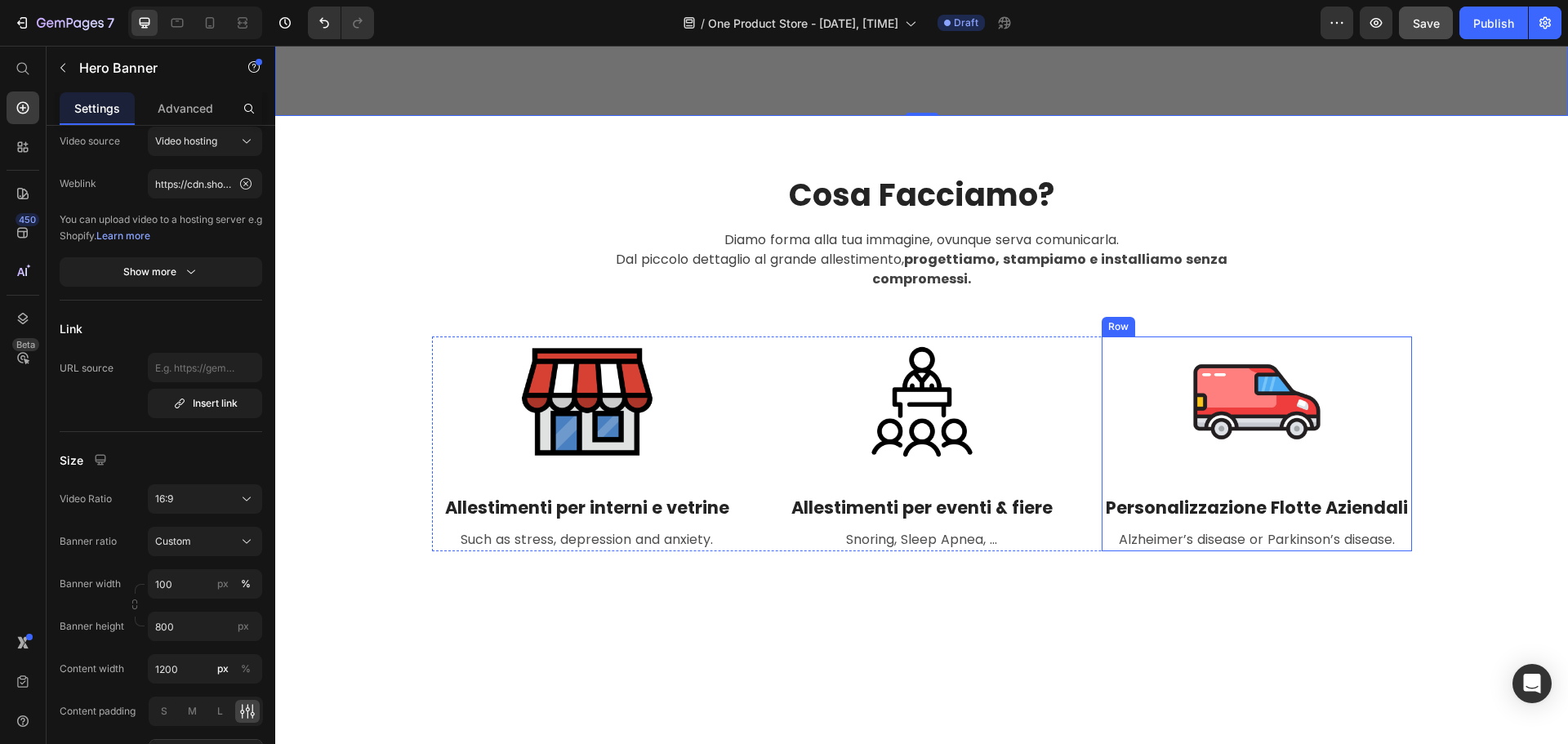 scroll, scrollTop: 735, scrollLeft: 0, axis: vertical 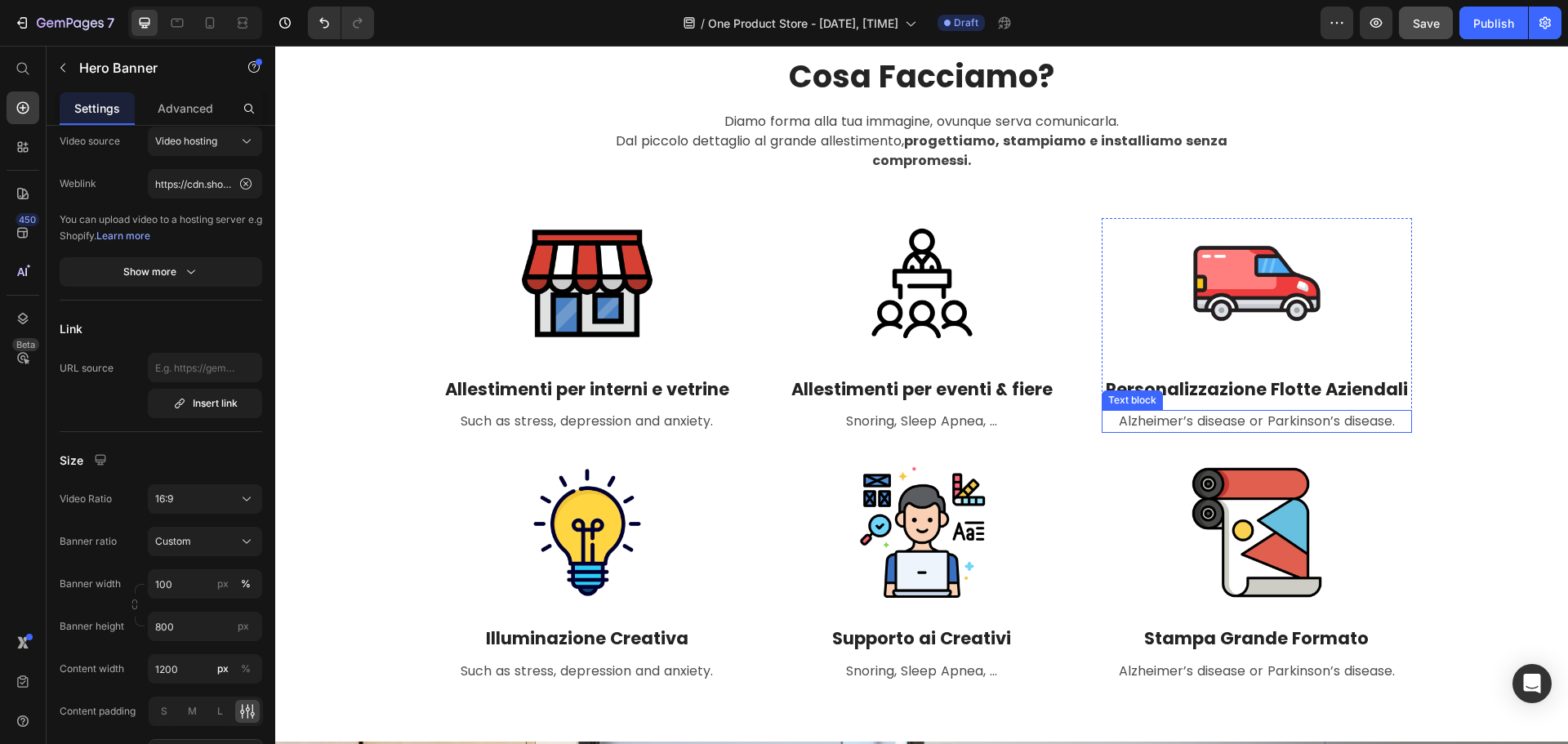 click on "Alzheimer’s disease or Parkinson’s disease." at bounding box center (1257, 421) 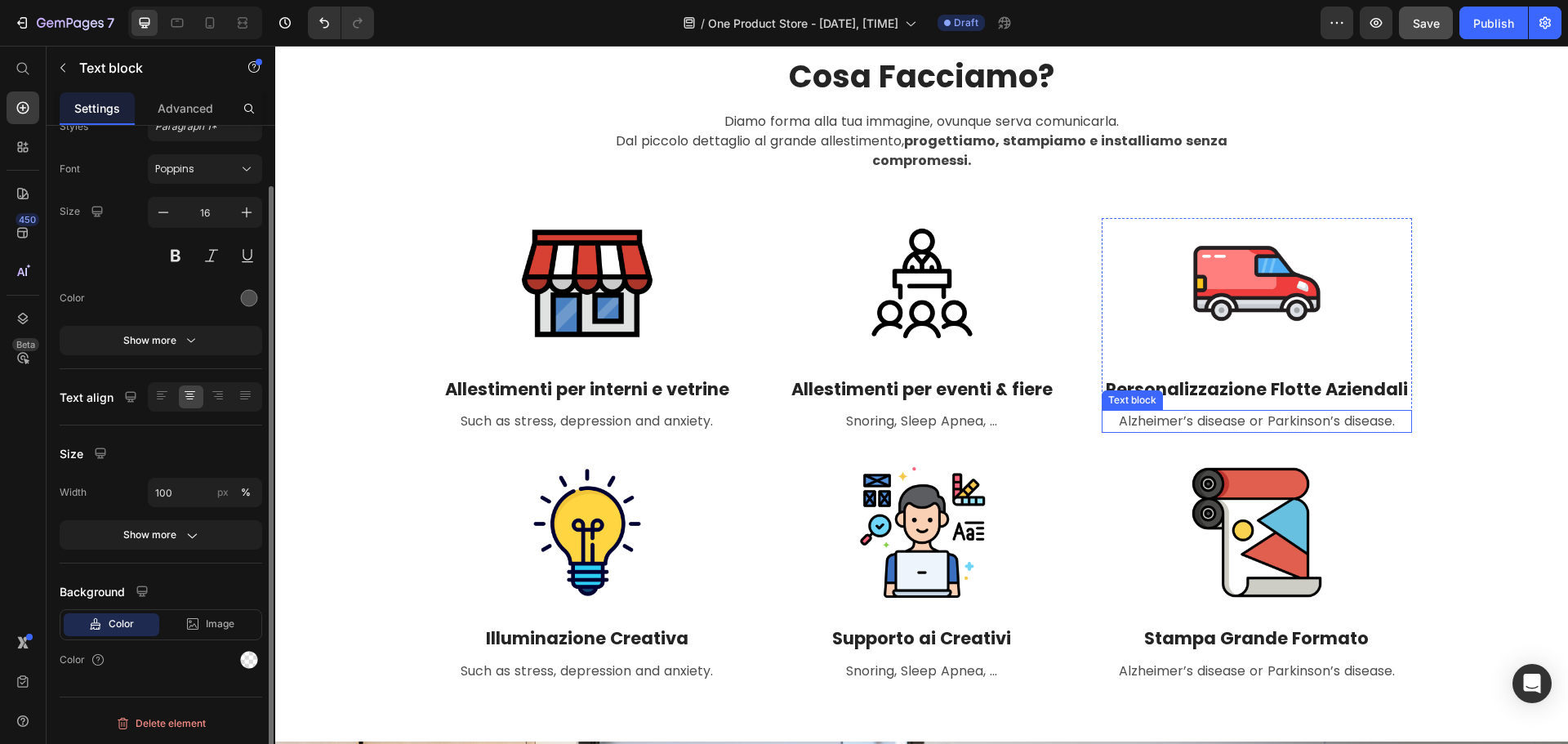scroll, scrollTop: 0, scrollLeft: 0, axis: both 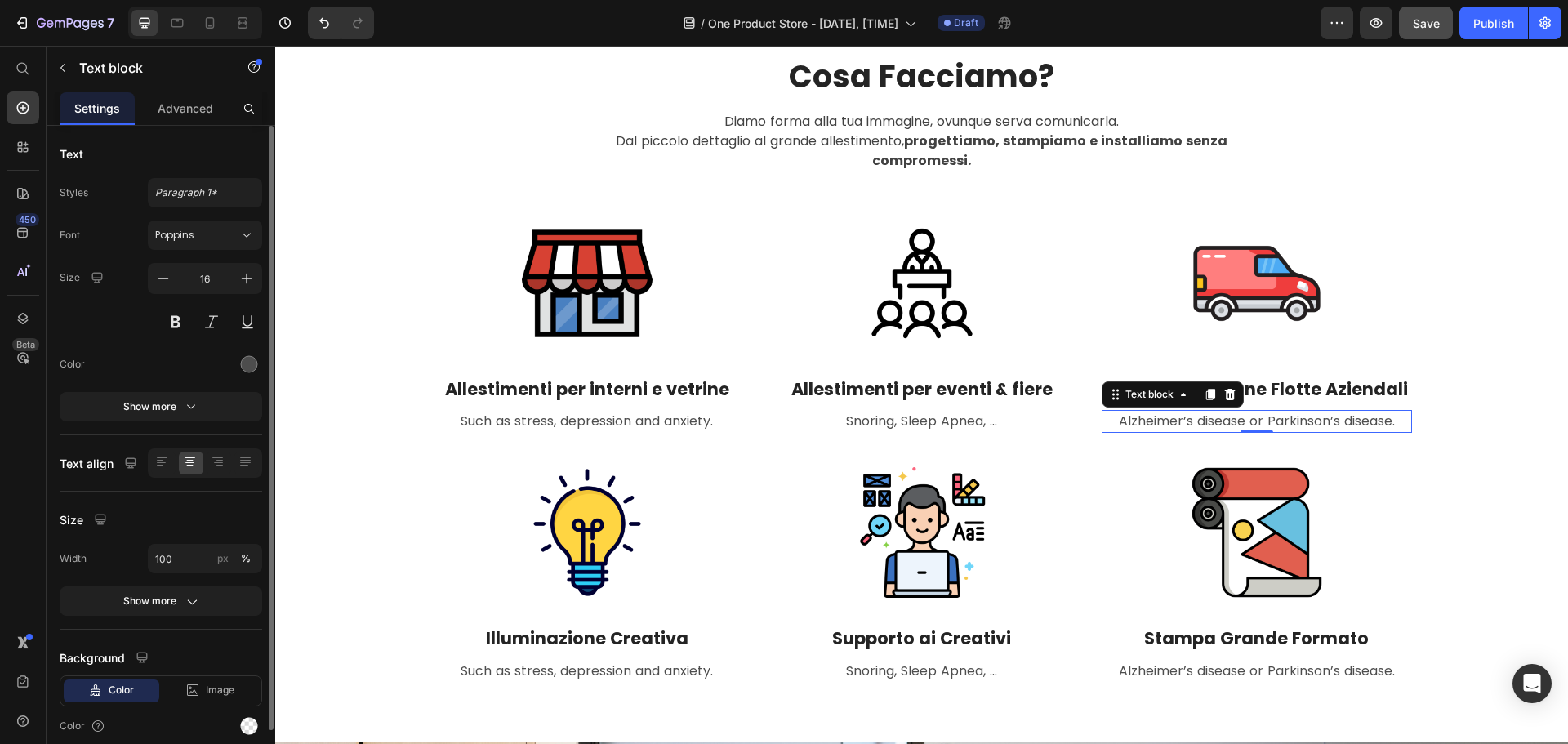 click on "Alzheimer’s disease or Parkinson’s disease." at bounding box center (1257, 421) 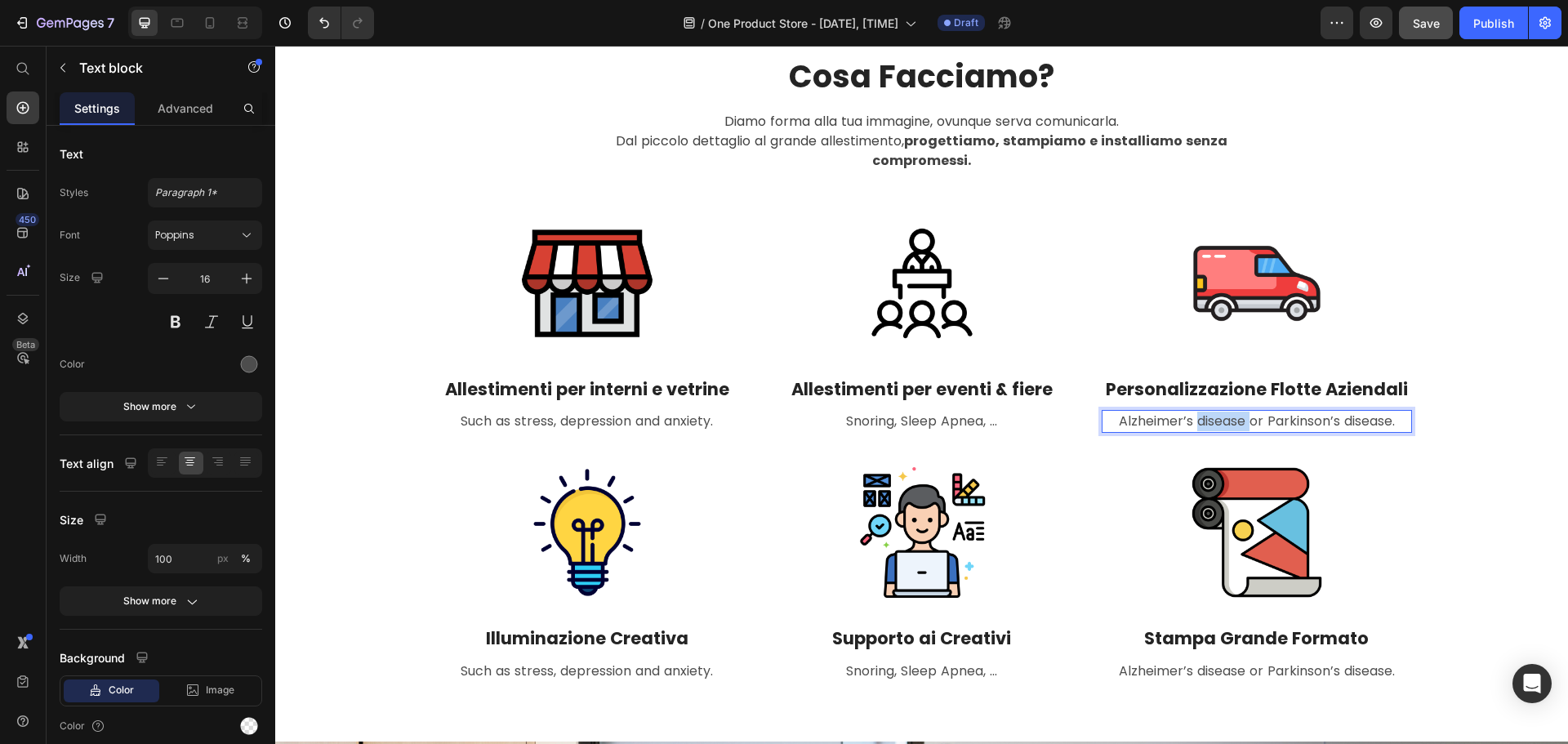 click on "Alzheimer’s disease or Parkinson’s disease." at bounding box center [1257, 421] 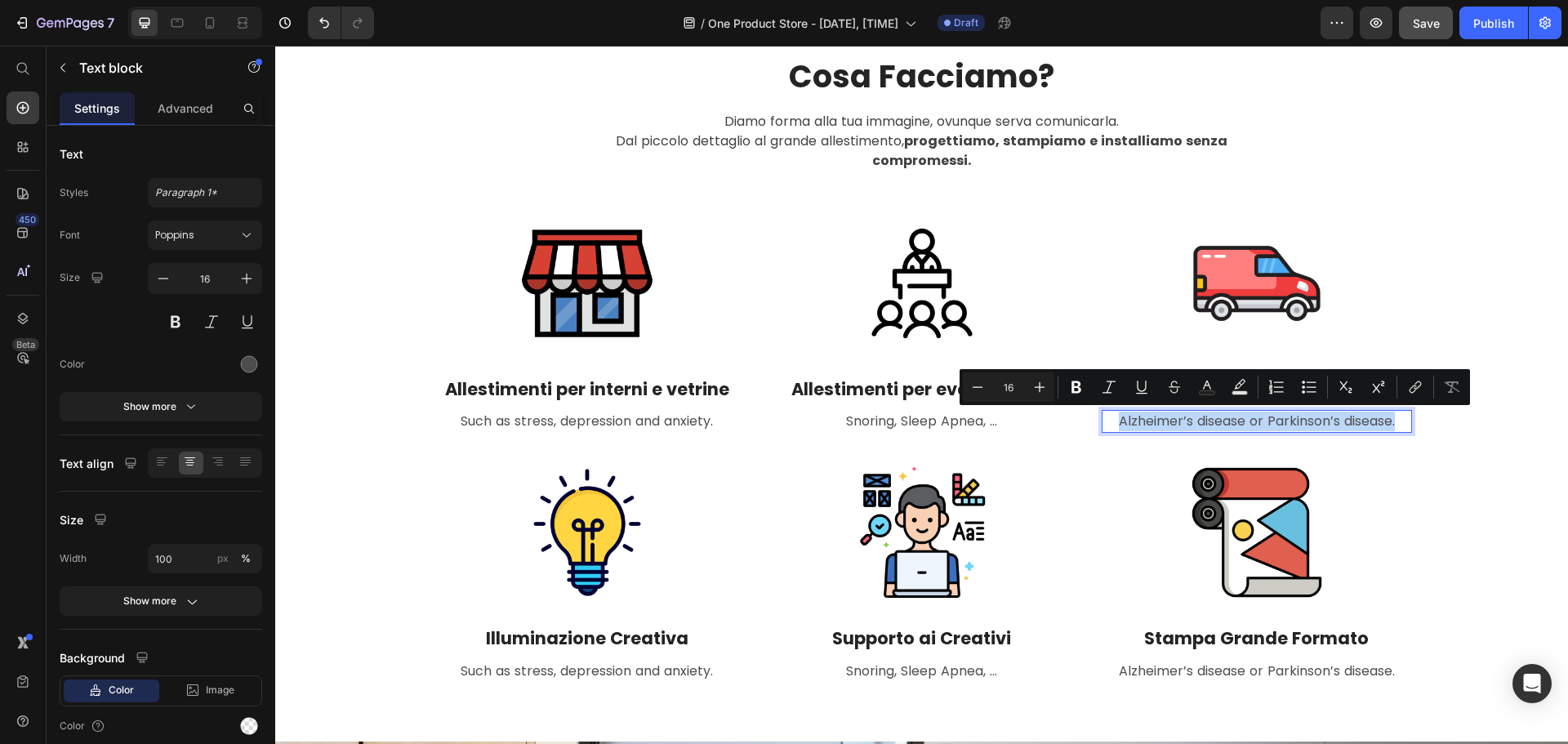 click on "Alzheimer’s disease or Parkinson’s disease." at bounding box center (1257, 421) 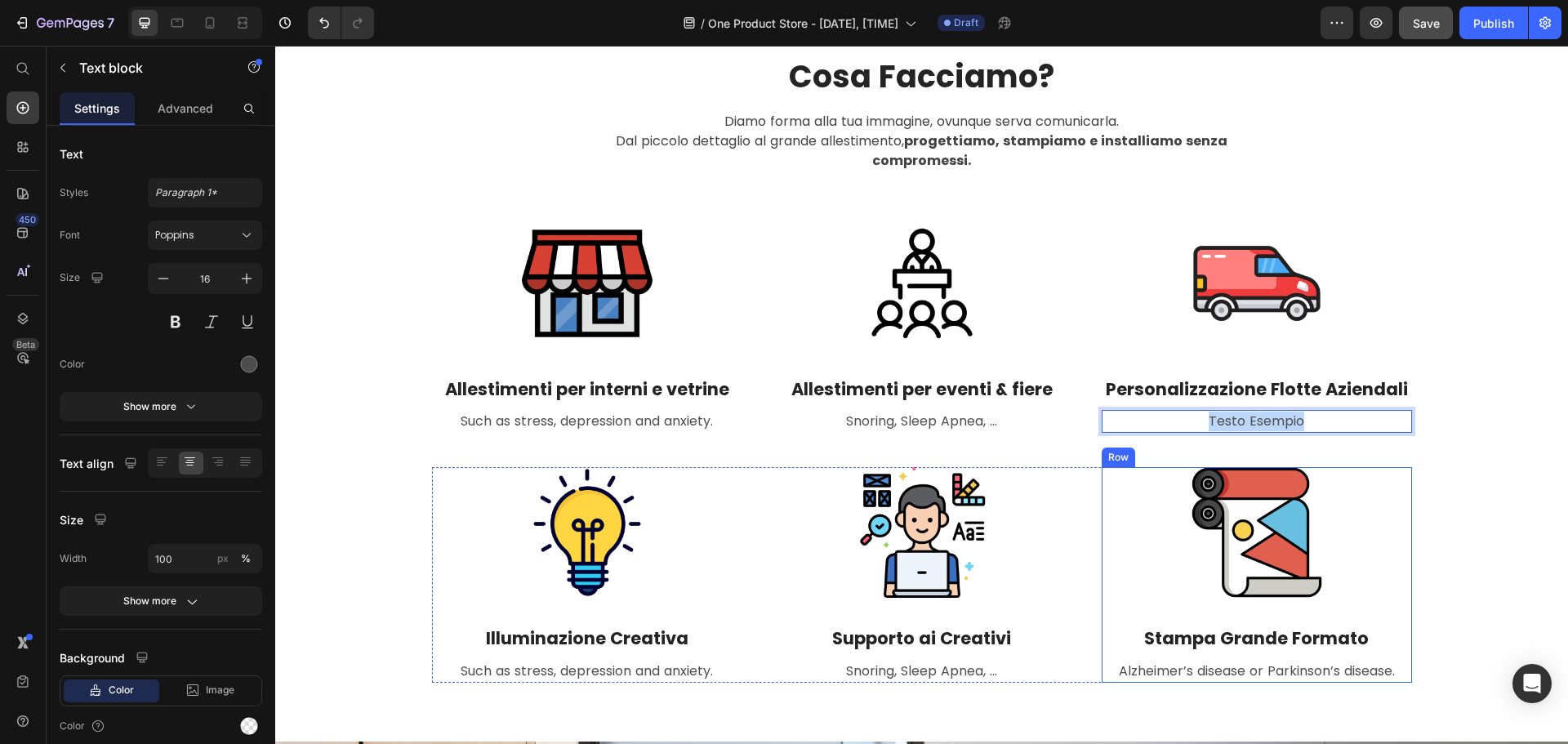copy on "Testo Esempio" 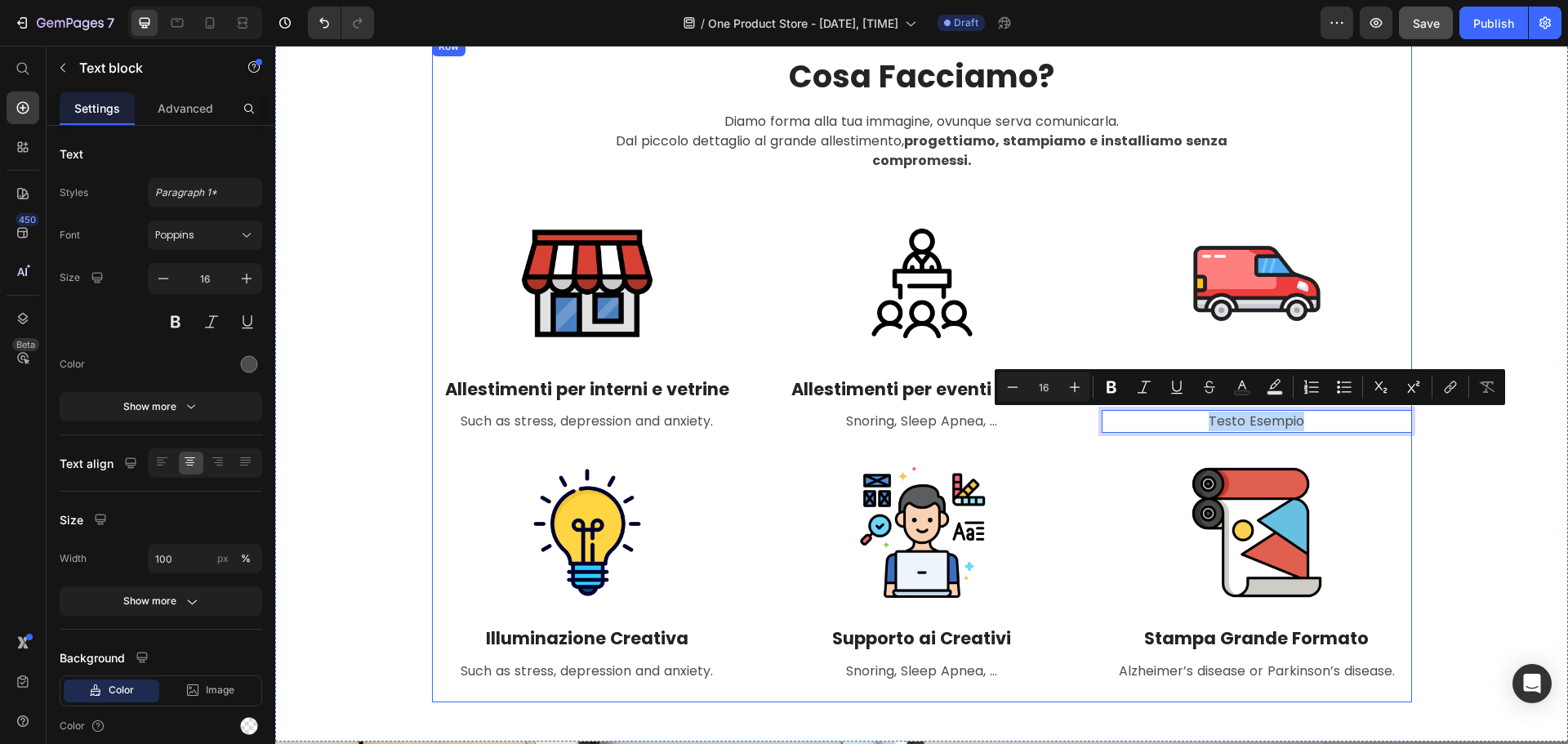 click on "Snoring, Sleep Apnea, ..." at bounding box center [922, 421] 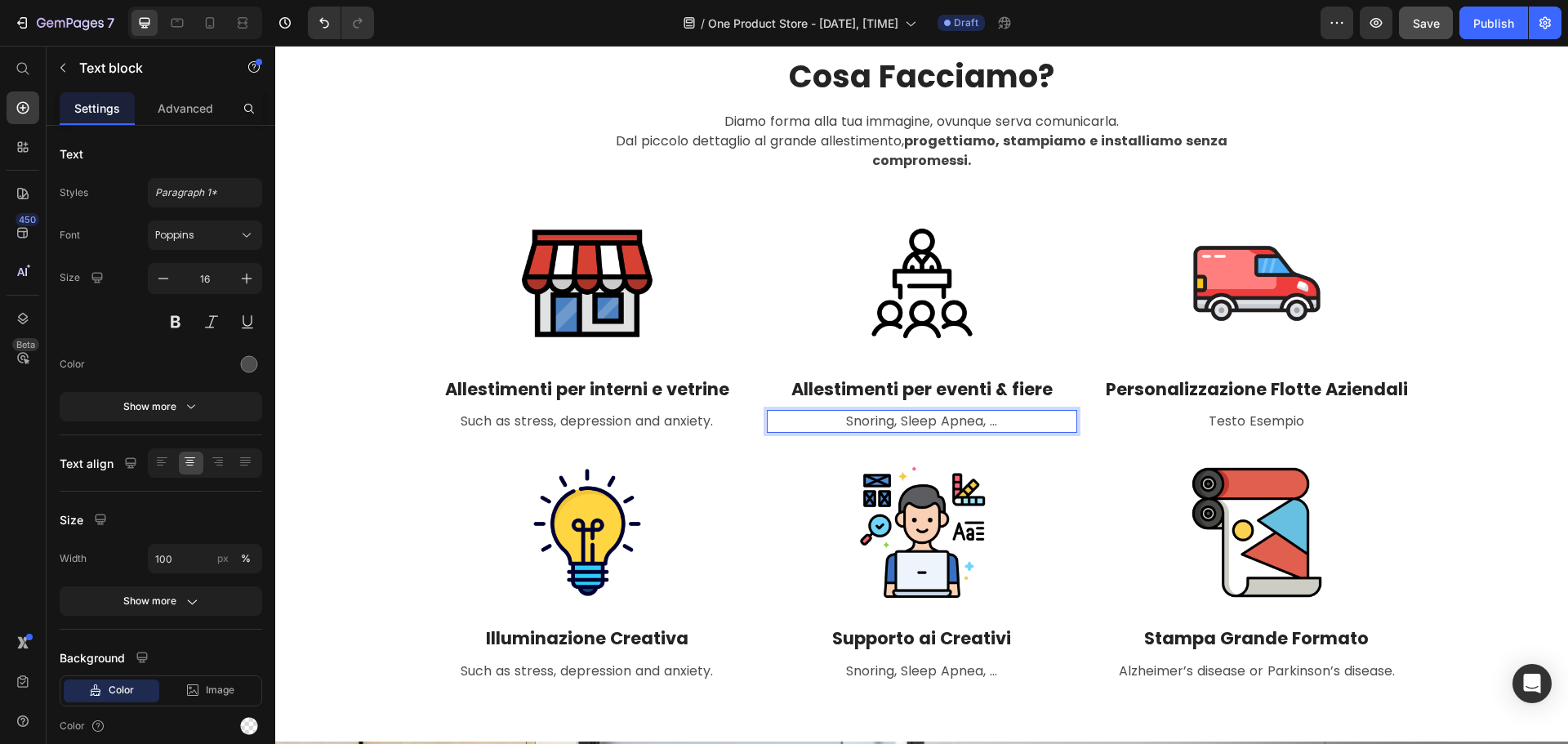 click on "Snoring, Sleep Apnea, ..." at bounding box center (922, 421) 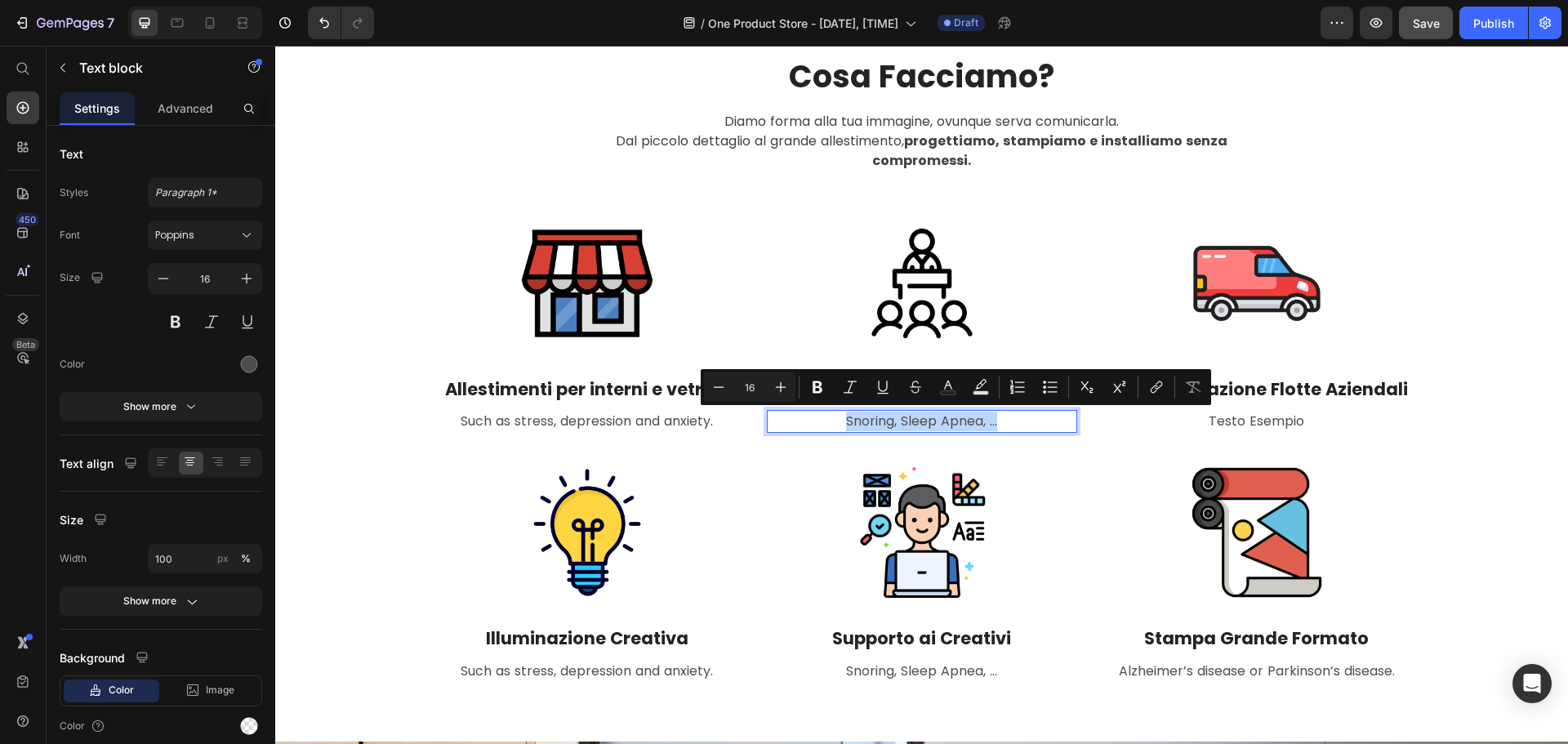 click on "Snoring, Sleep Apnea, ..." at bounding box center (922, 421) 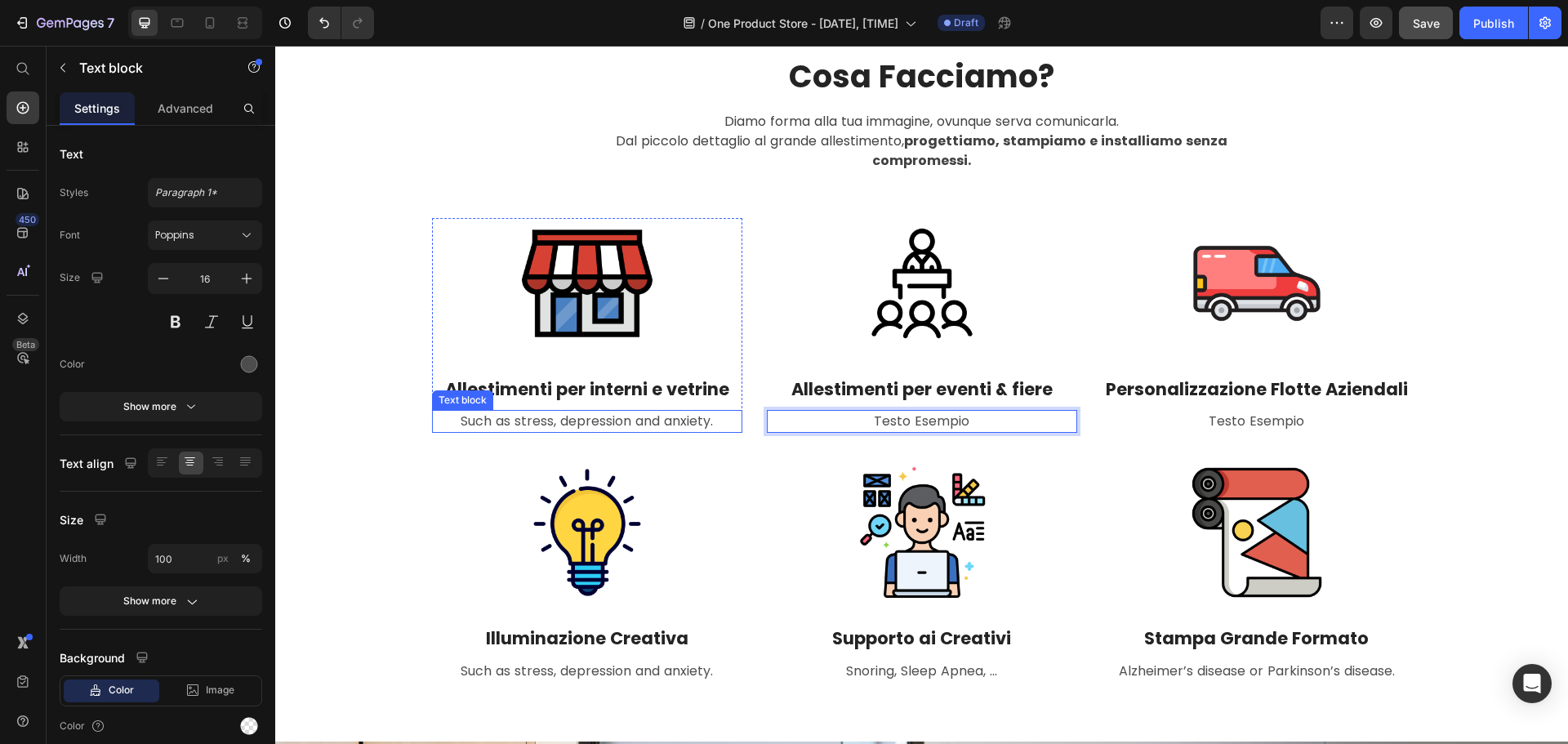 click on "Such as stress, depression and anxiety." at bounding box center (587, 421) 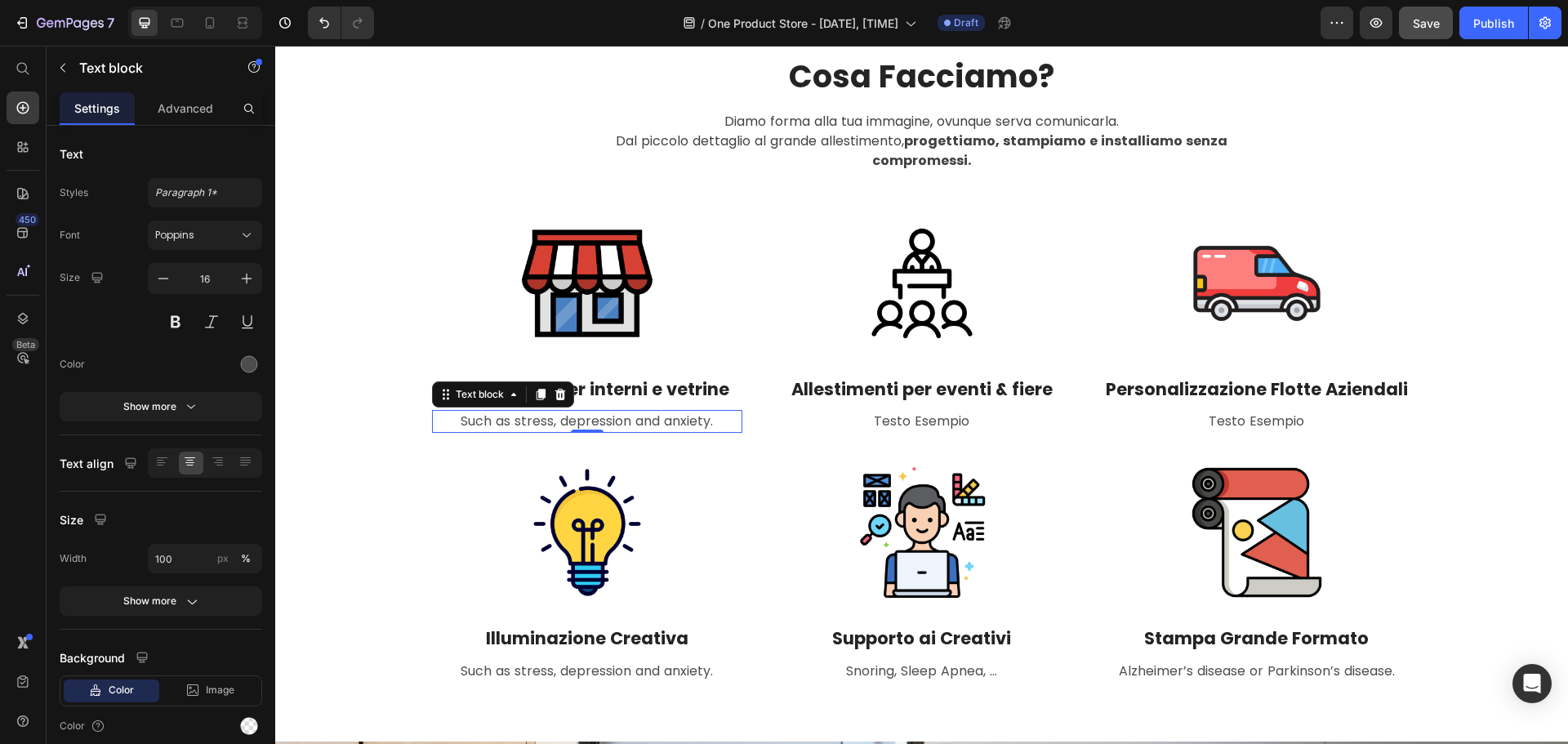 click on "Such as stress, depression and anxiety." at bounding box center (587, 421) 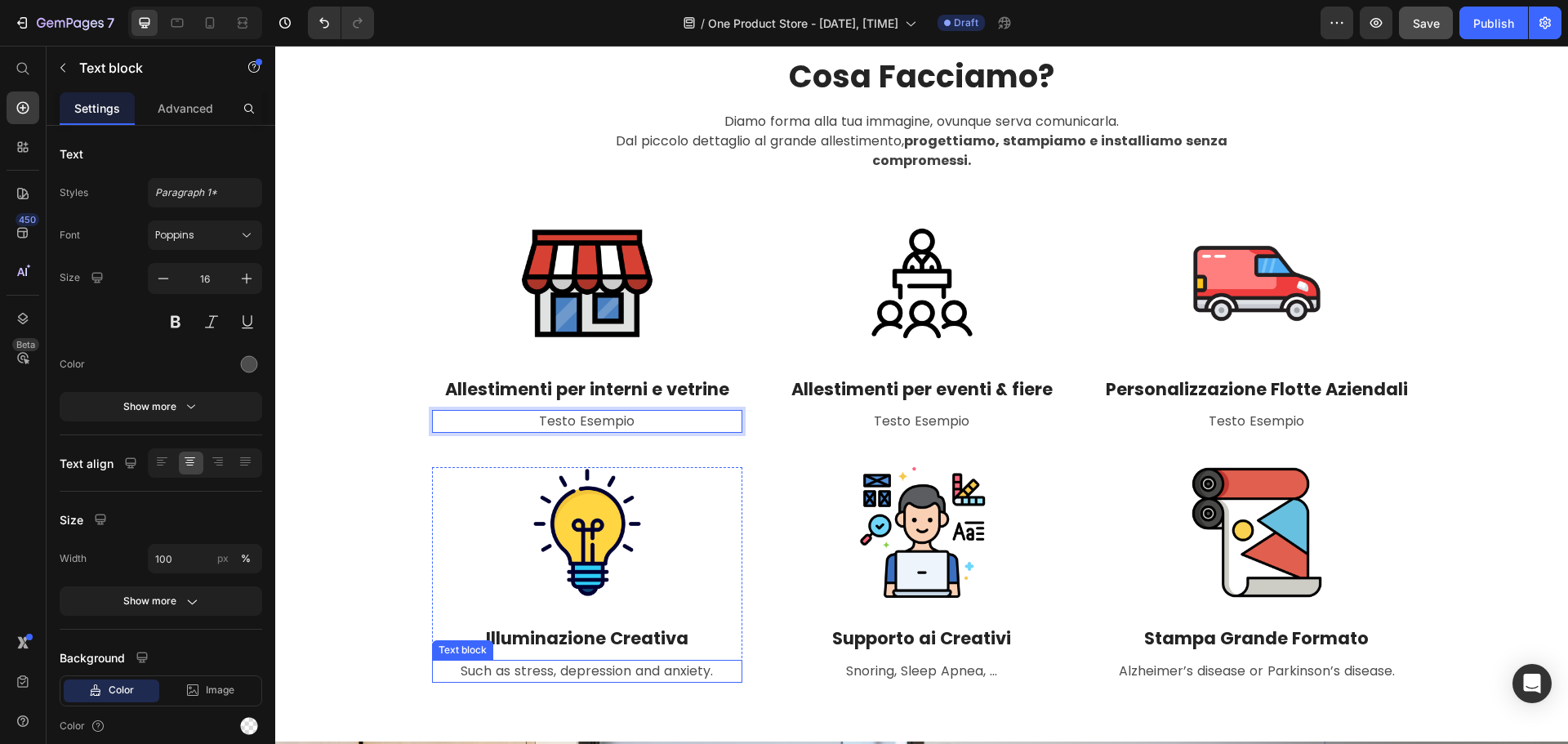 click on "Such as stress, depression and anxiety." at bounding box center (587, 671) 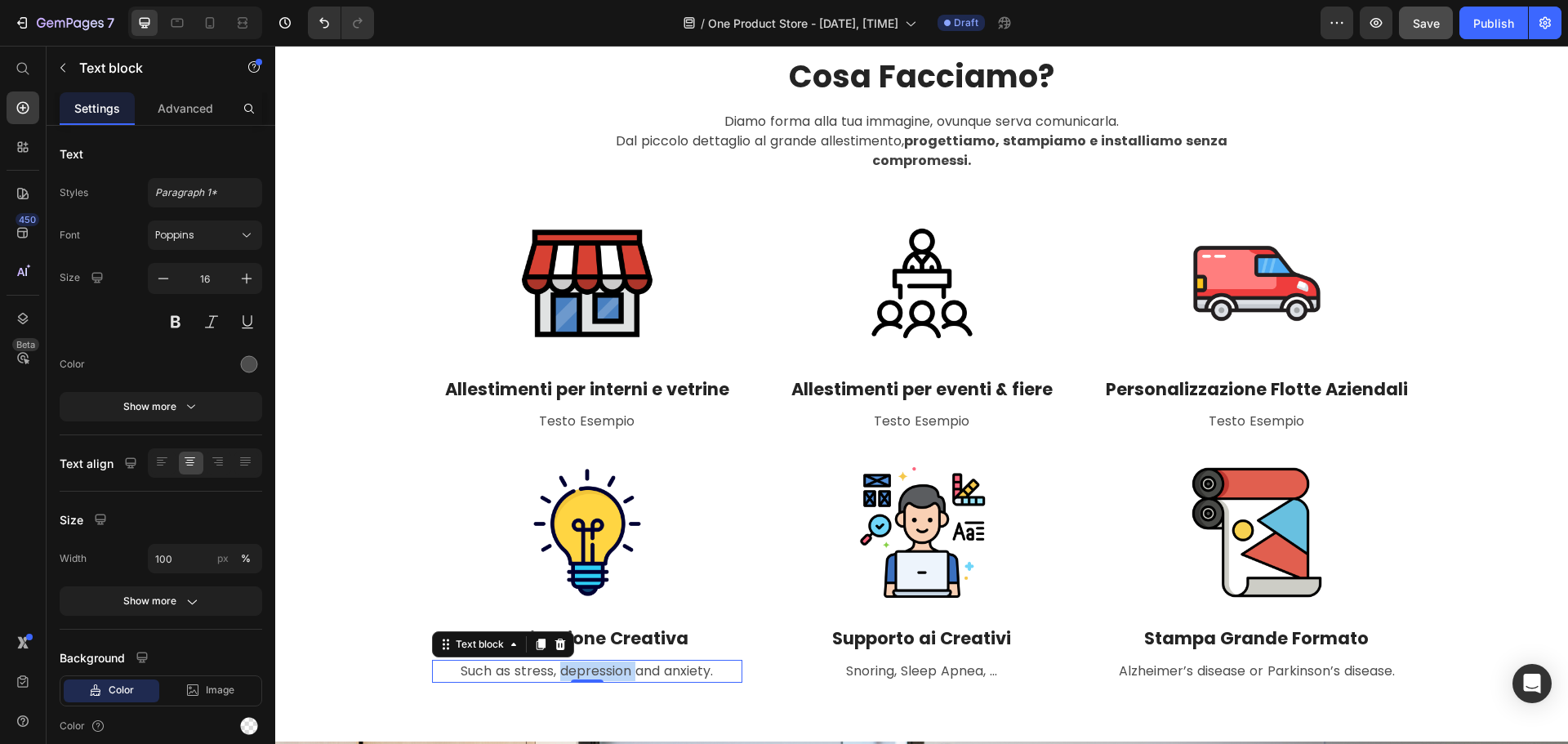 click on "Such as stress, depression and anxiety." at bounding box center (587, 671) 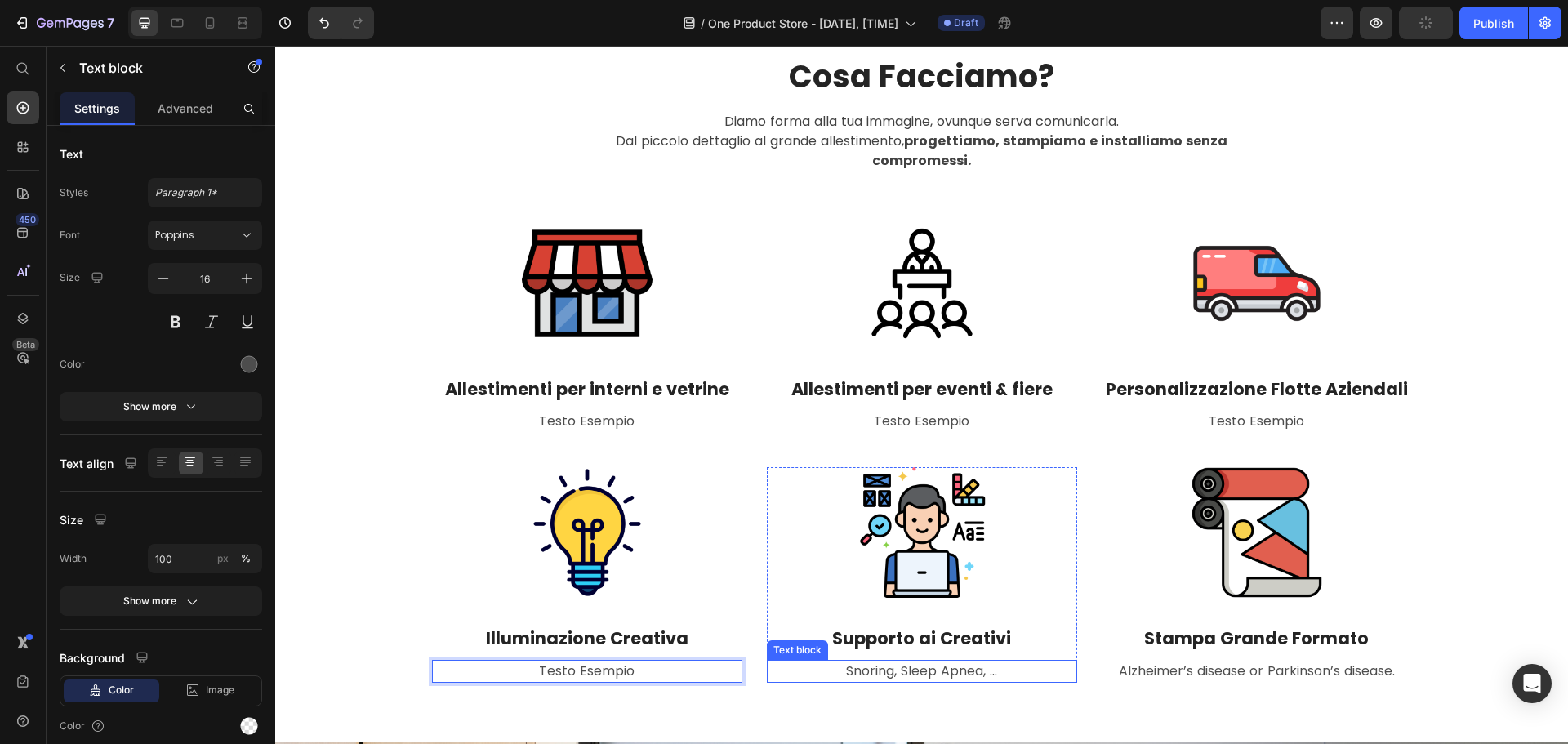 click on "Snoring, Sleep Apnea, ..." at bounding box center (922, 671) 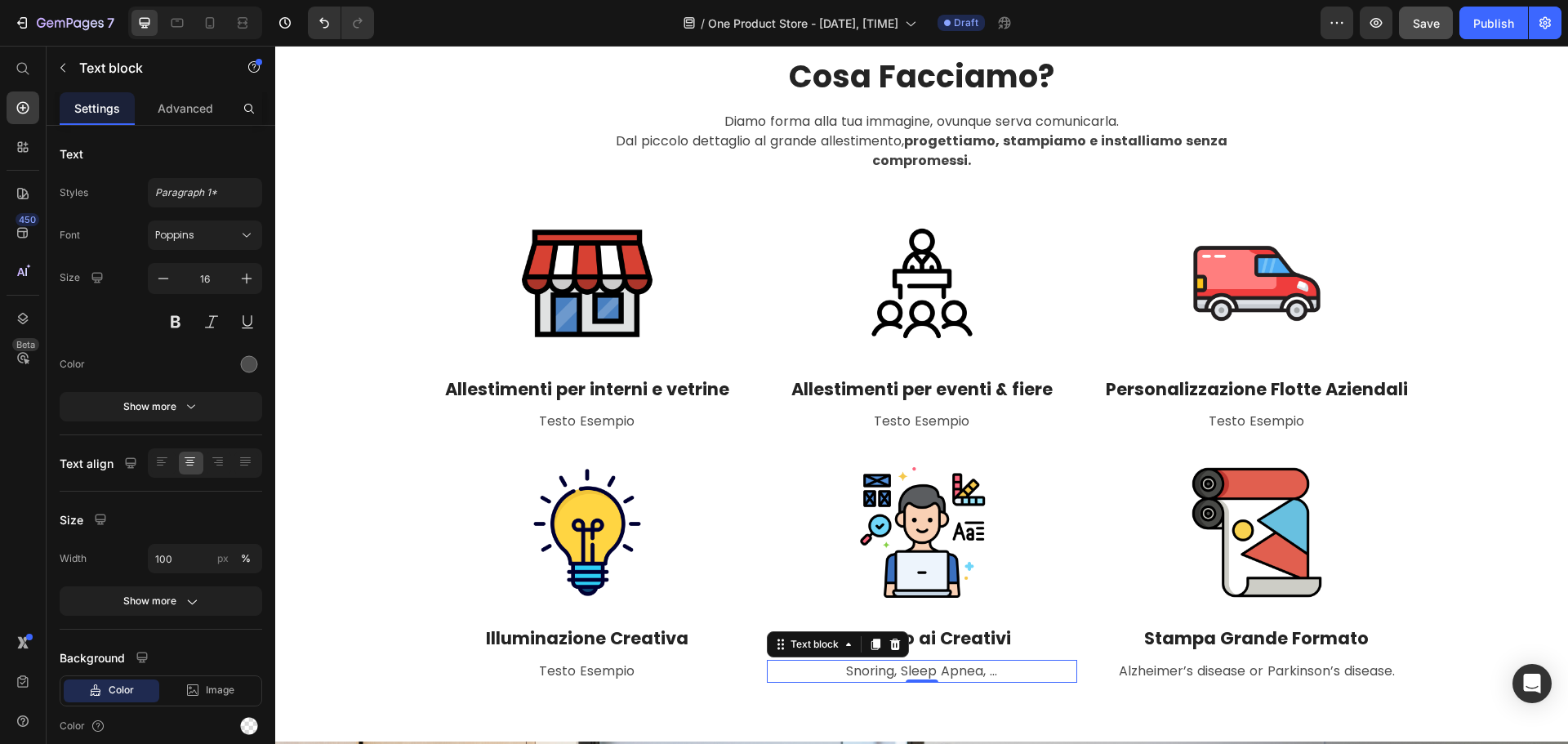click on "Snoring, Sleep Apnea, ..." at bounding box center (922, 671) 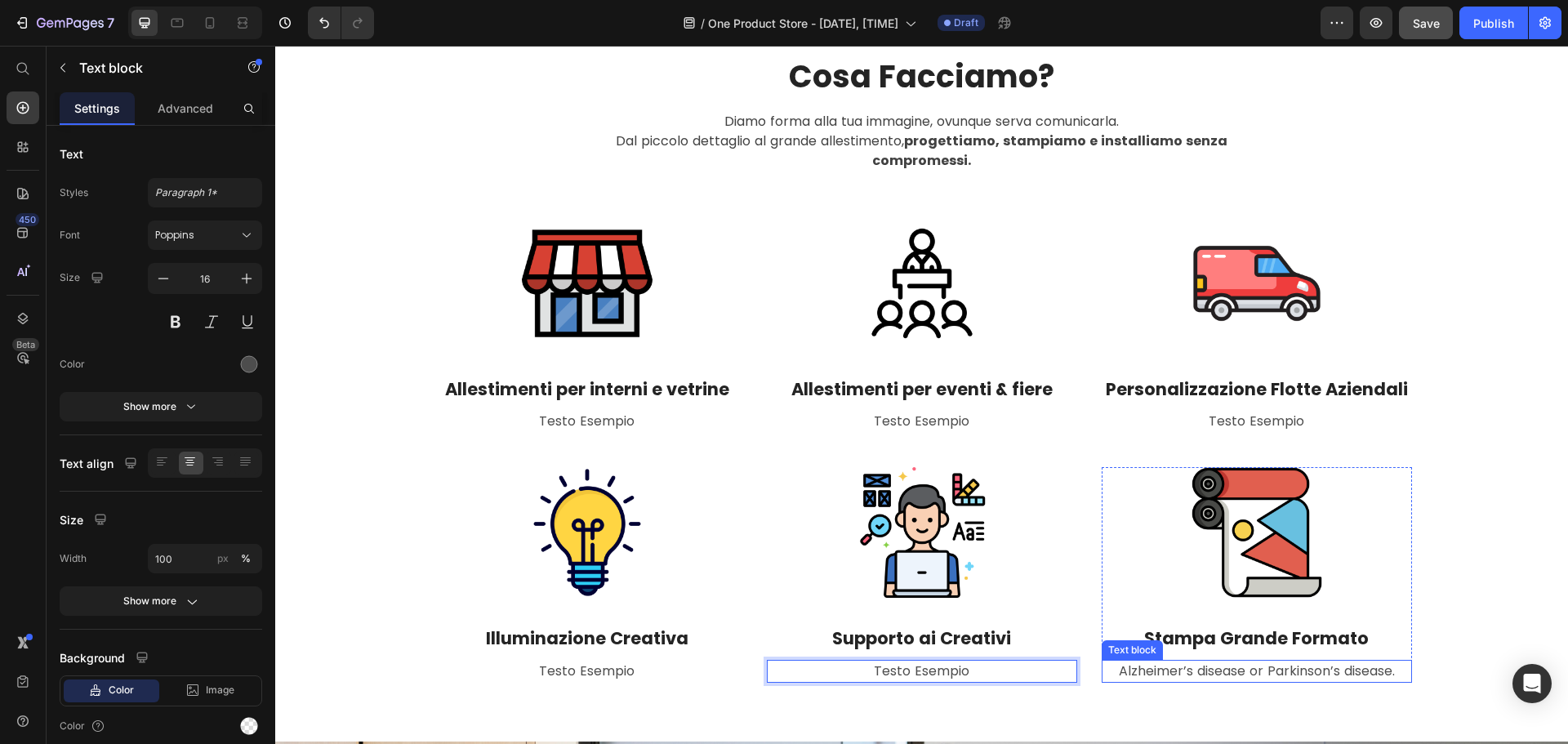 click on "Alzheimer’s disease or Parkinson’s disease." at bounding box center [1257, 671] 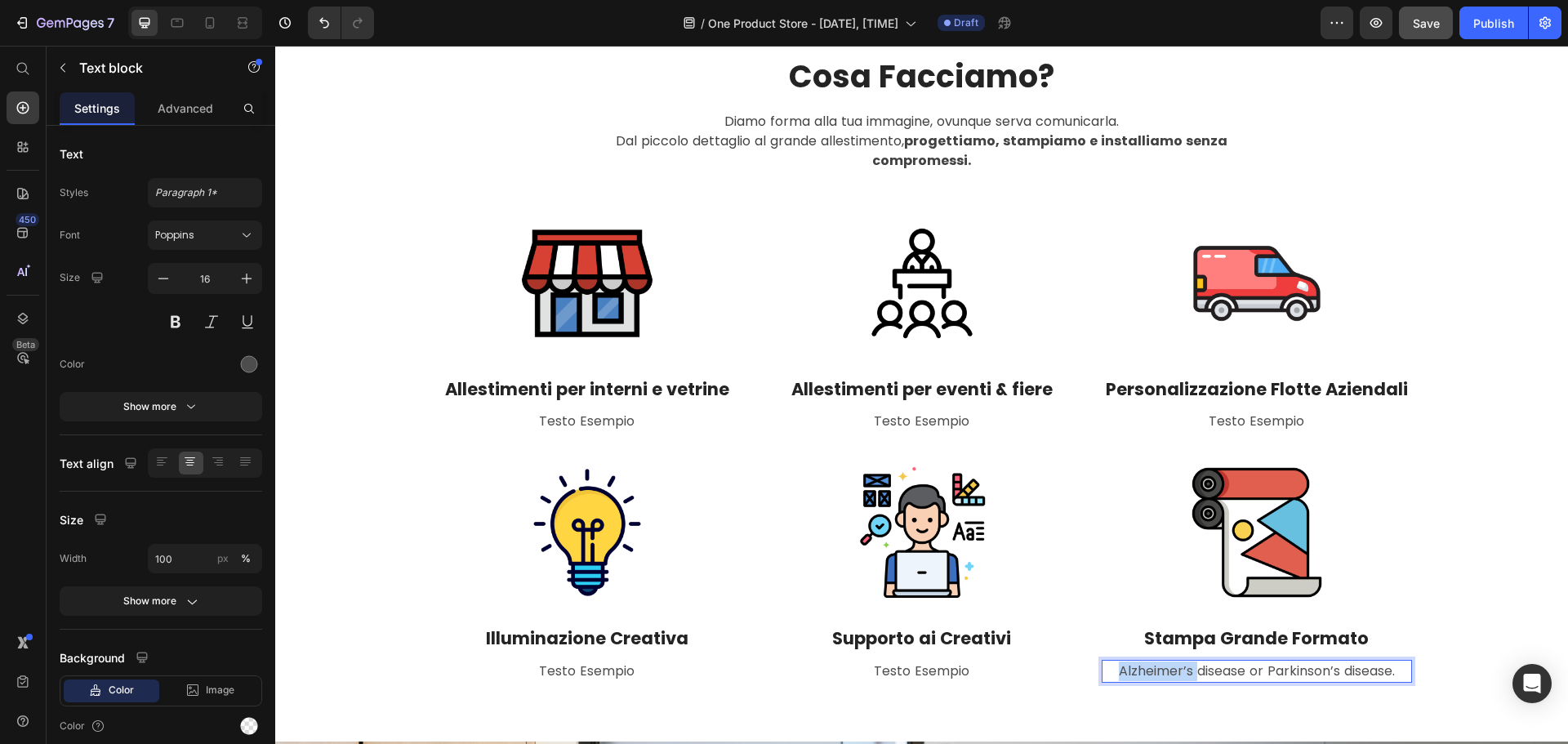 click on "Alzheimer’s disease or Parkinson’s disease." at bounding box center (1257, 671) 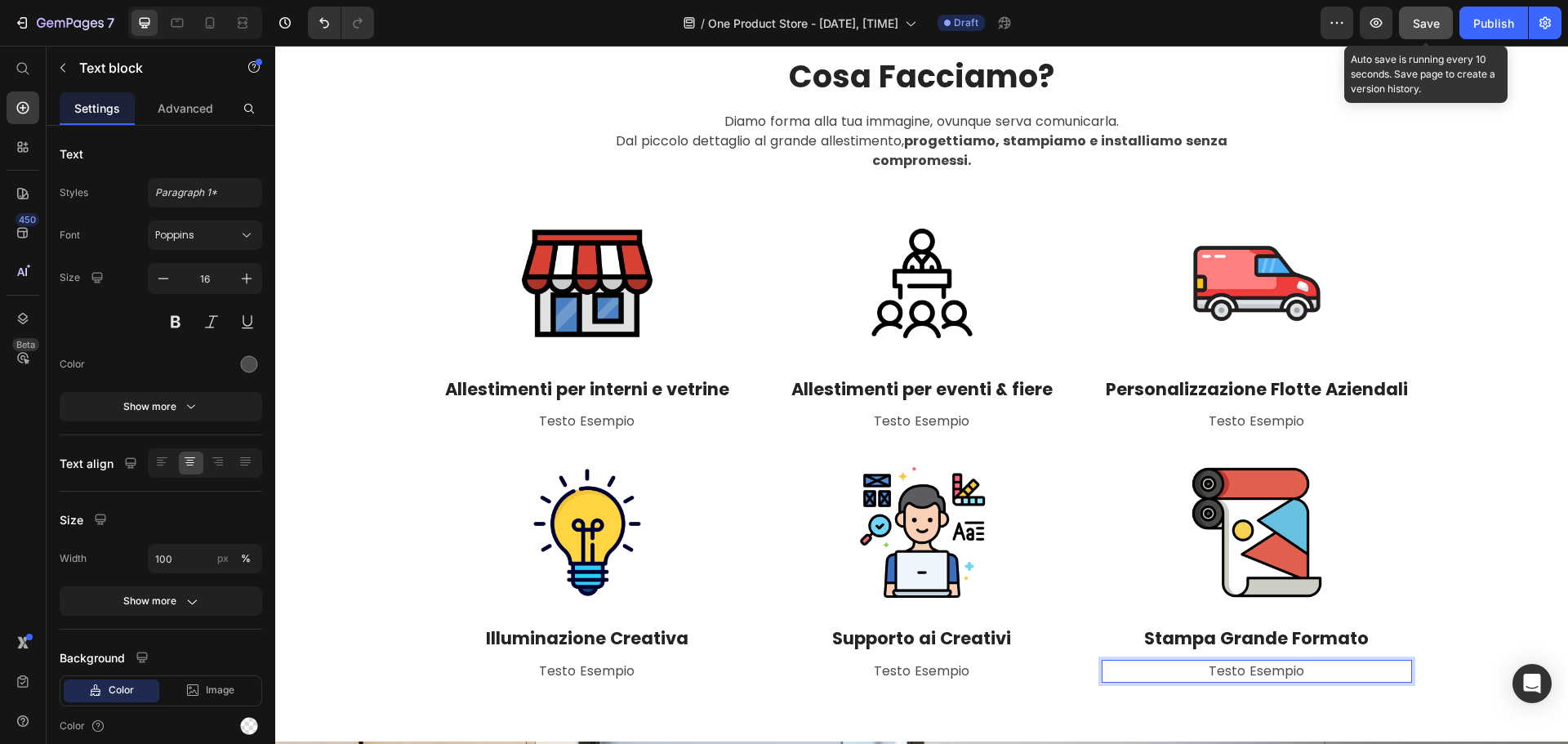 click on "Save" at bounding box center [1426, 23] 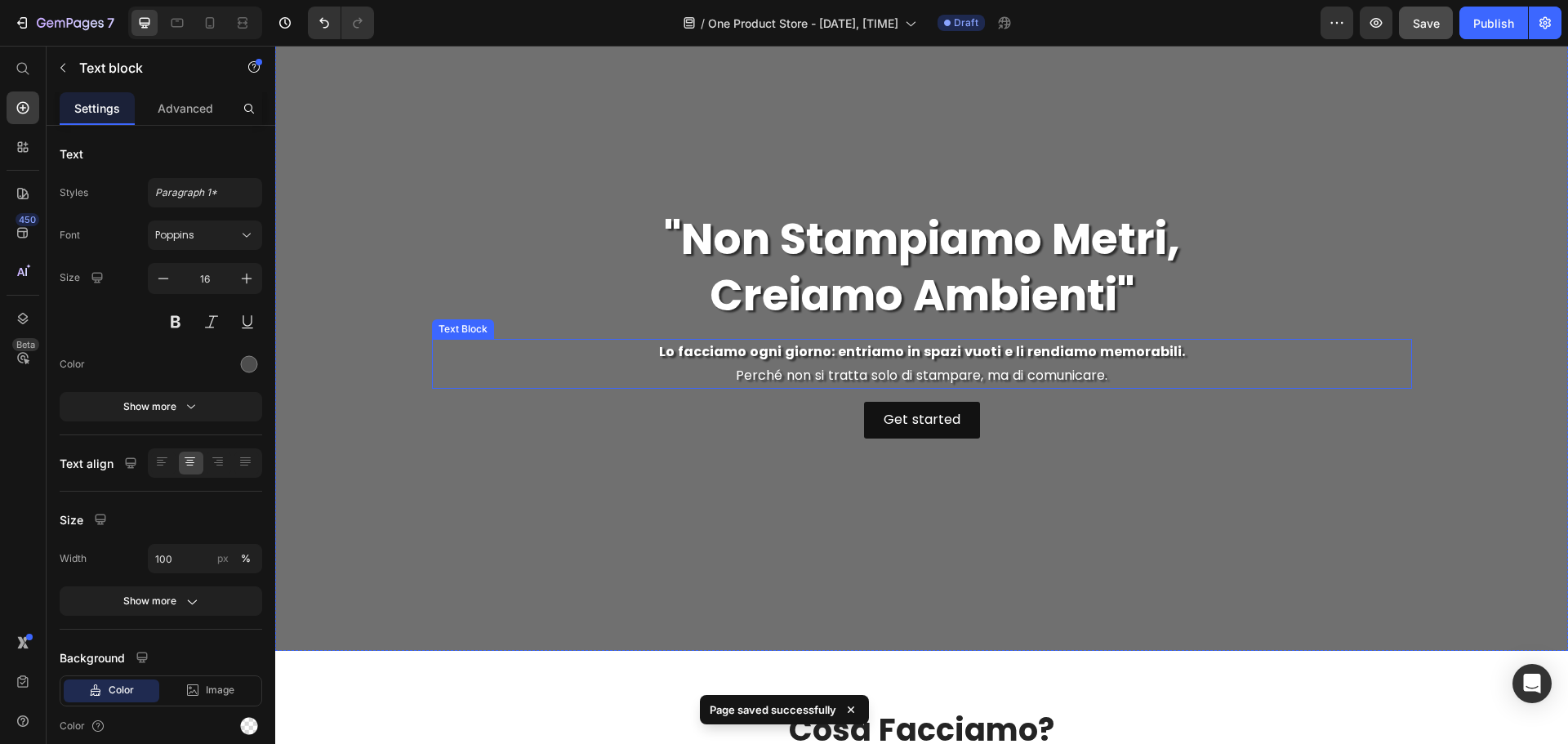 scroll, scrollTop: 0, scrollLeft: 0, axis: both 